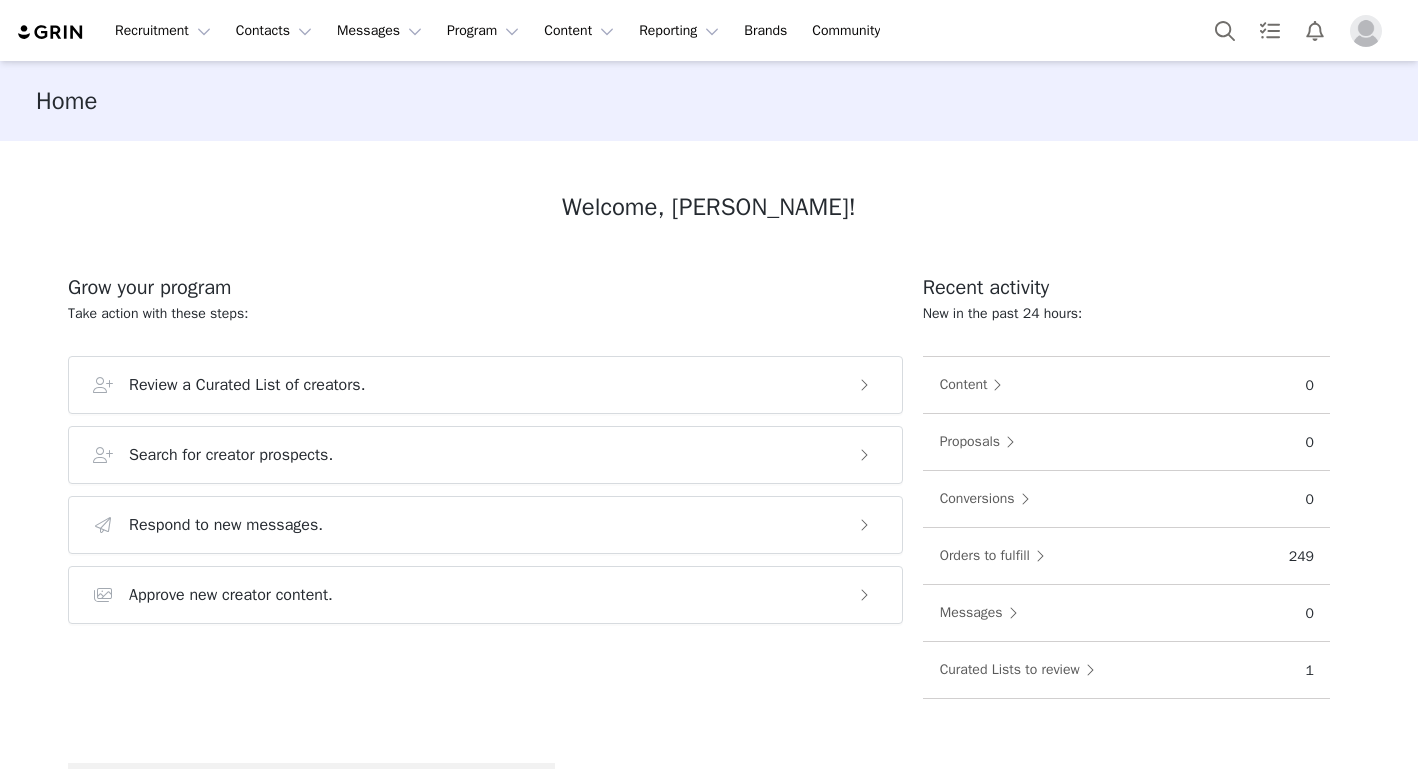scroll, scrollTop: 0, scrollLeft: 0, axis: both 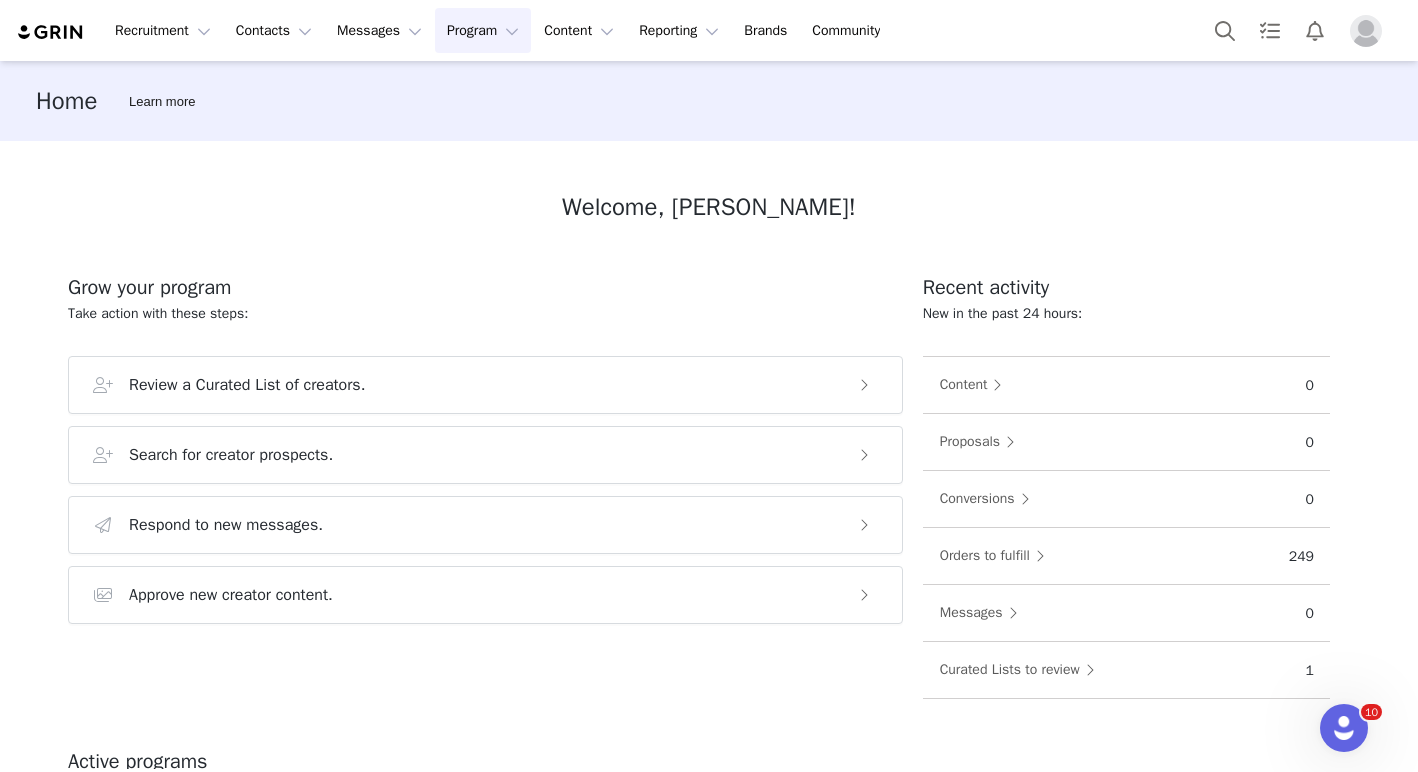 click on "Program Program" at bounding box center [483, 30] 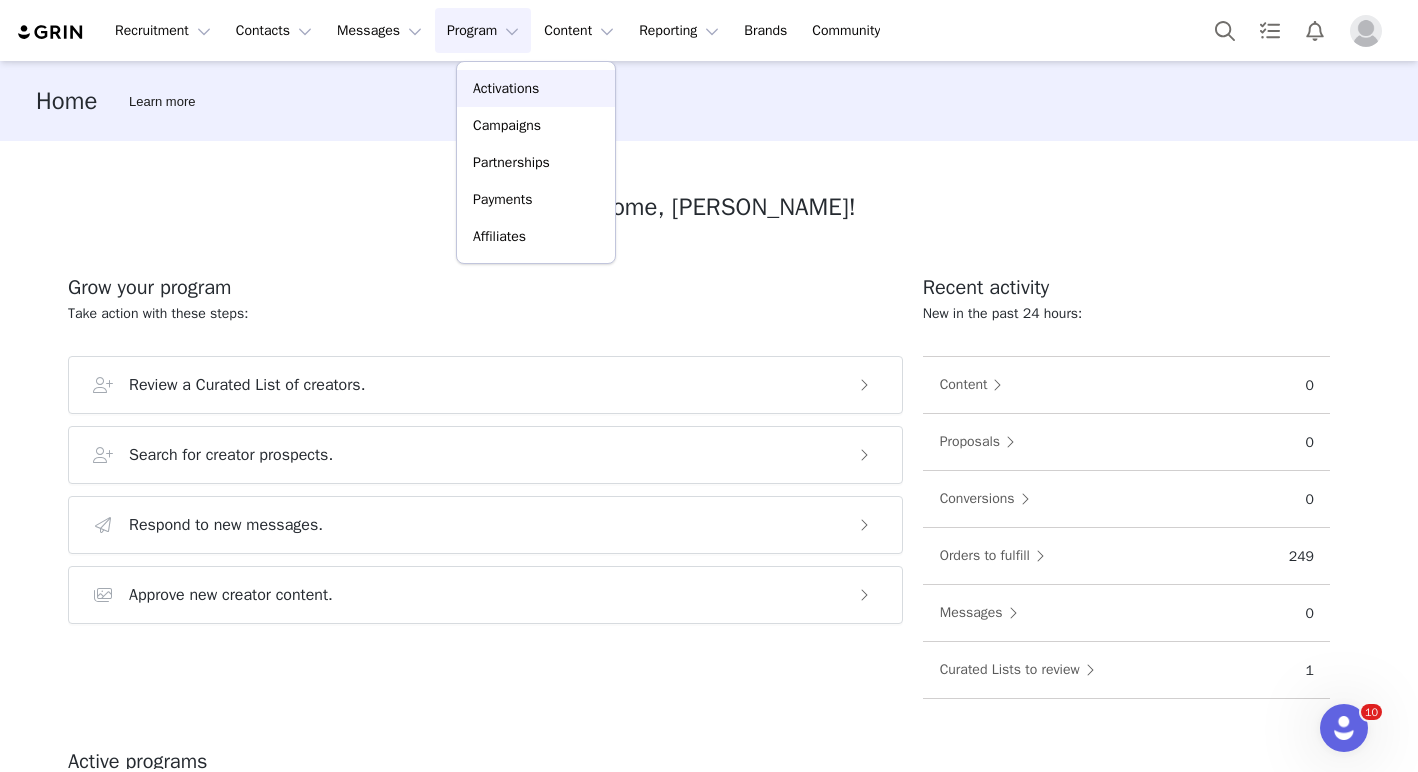 click on "Activations" at bounding box center (506, 88) 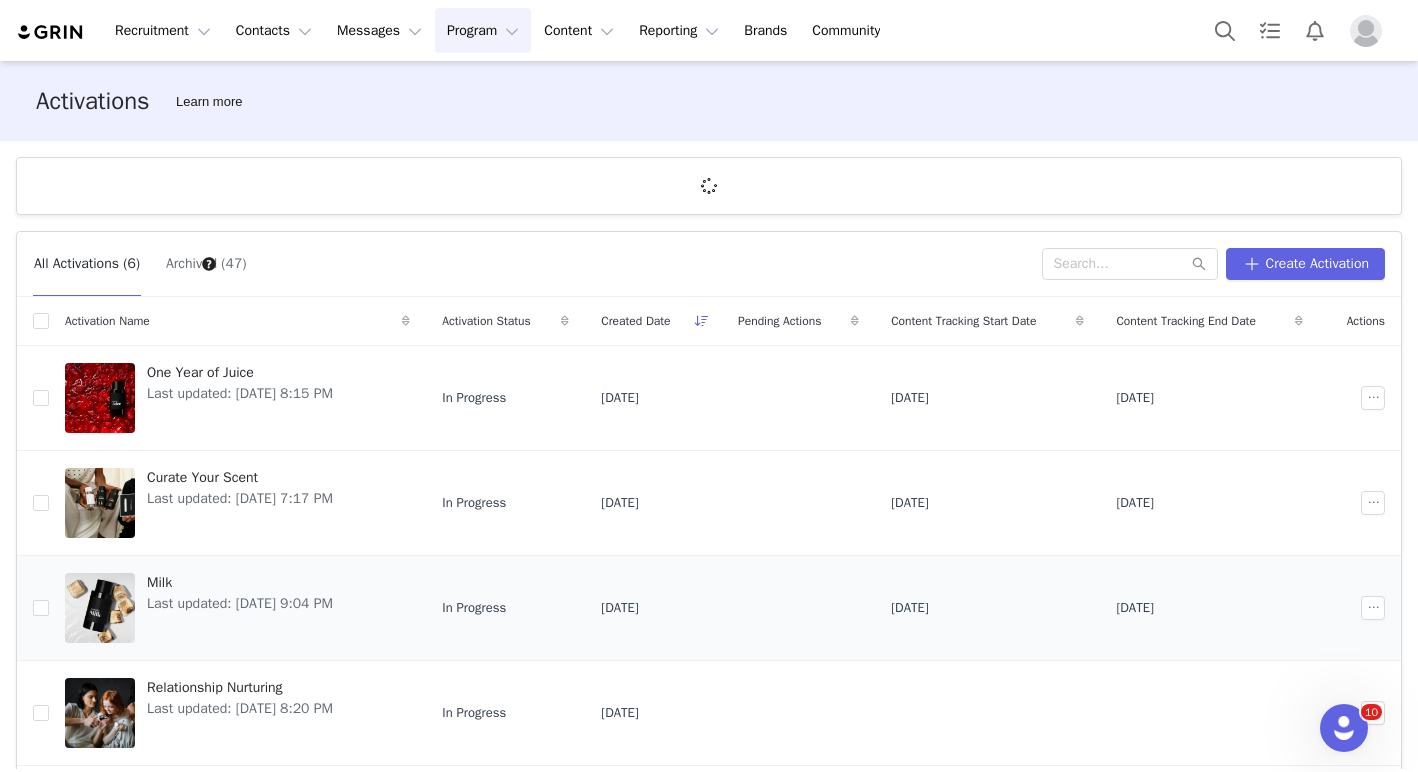 click on "Milk Last updated: [DATE] 9:04 PM" at bounding box center (240, 608) 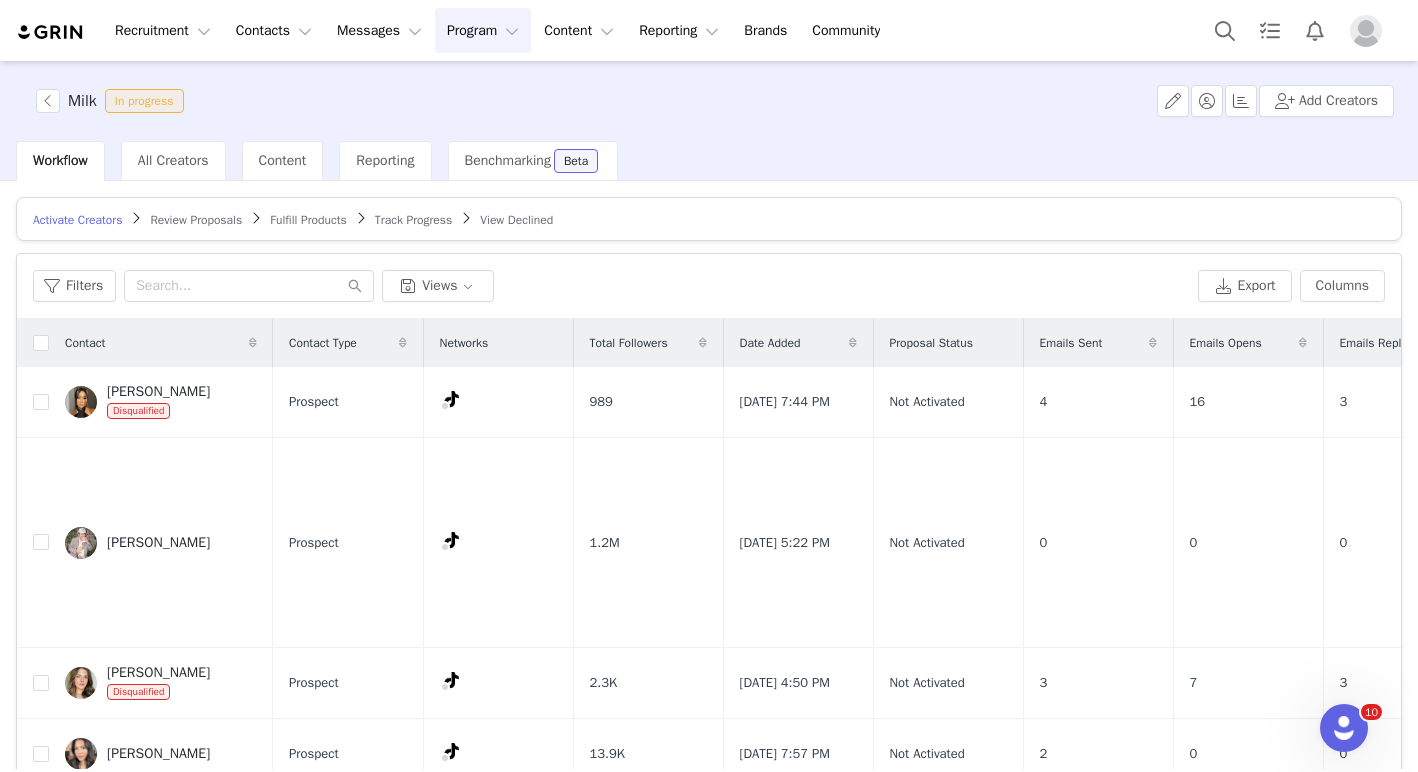 click on "Fulfill Products" at bounding box center [308, 220] 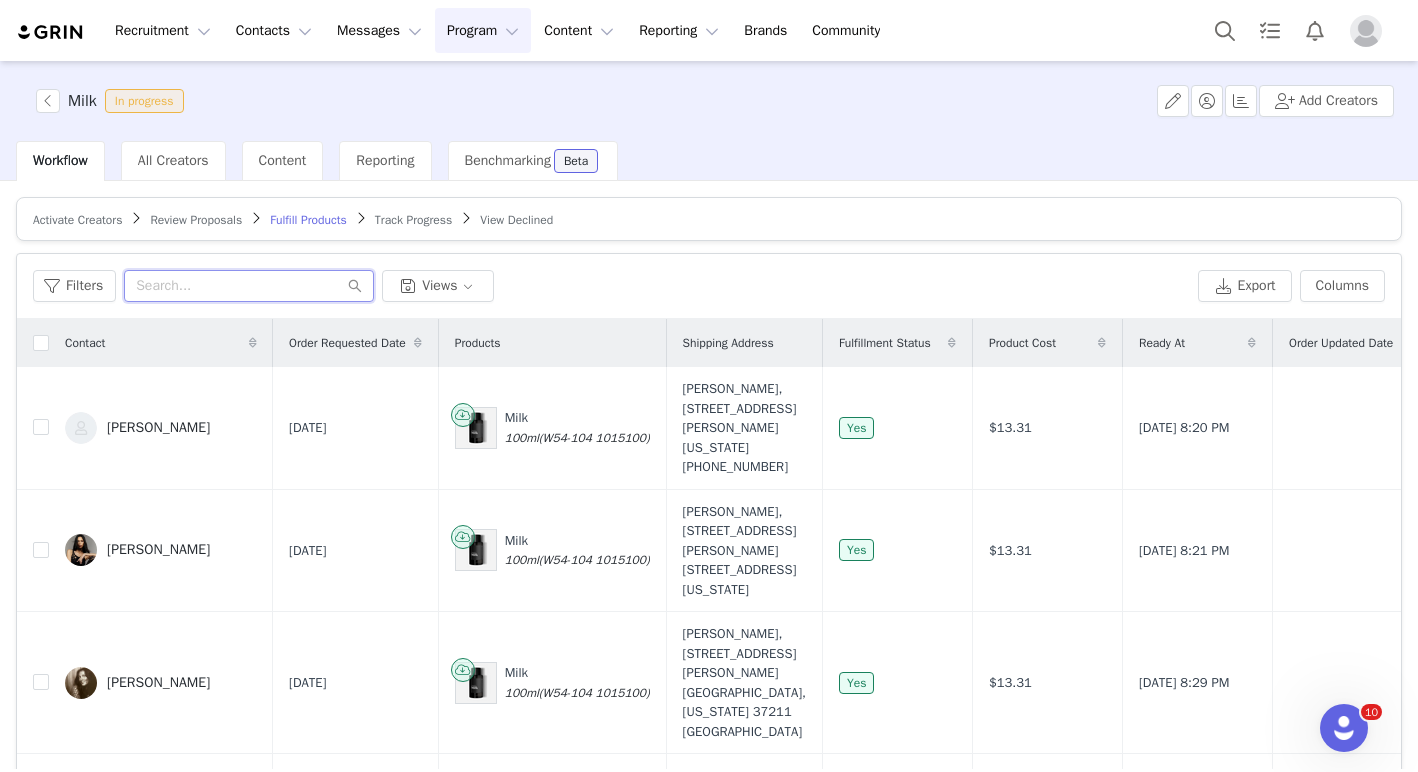 click at bounding box center (249, 286) 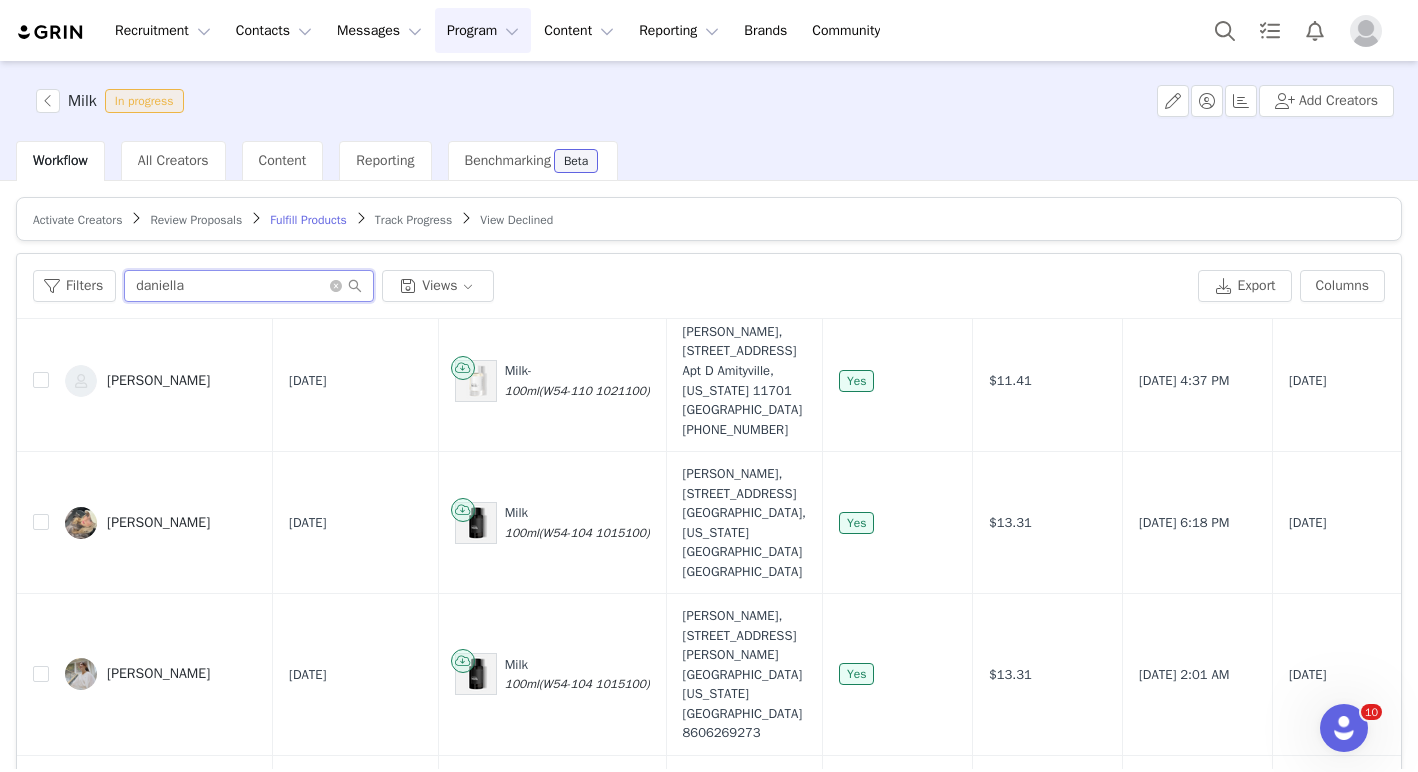 type on "daniella" 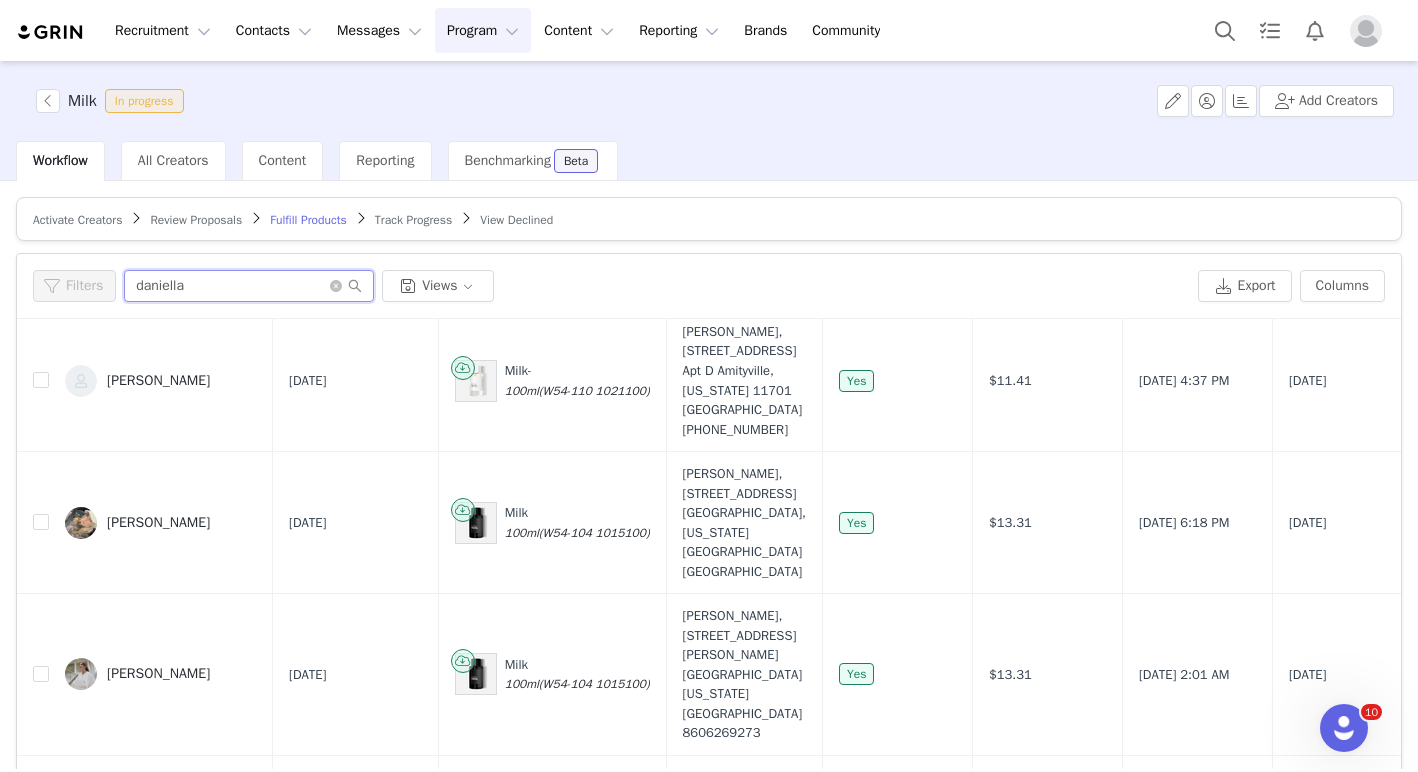 scroll, scrollTop: 0, scrollLeft: 0, axis: both 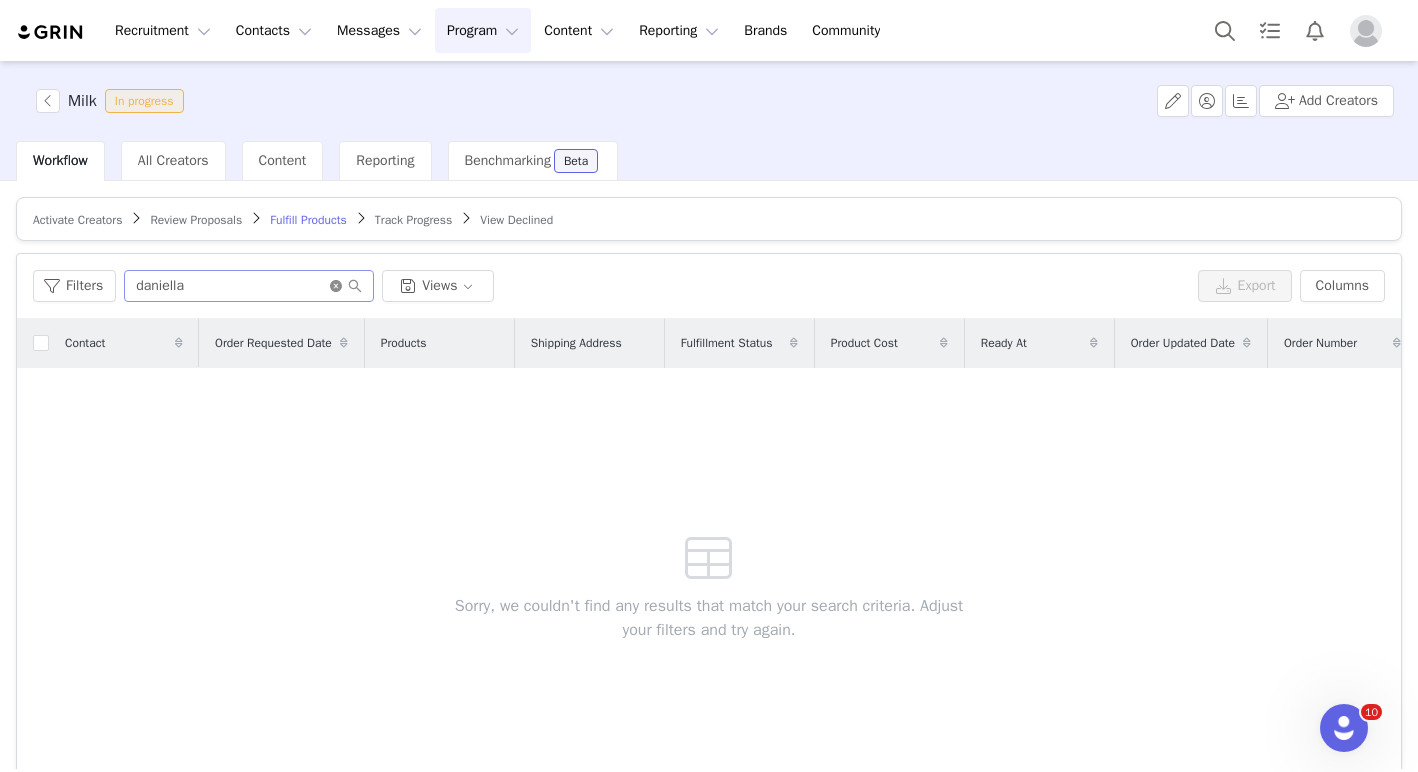 click 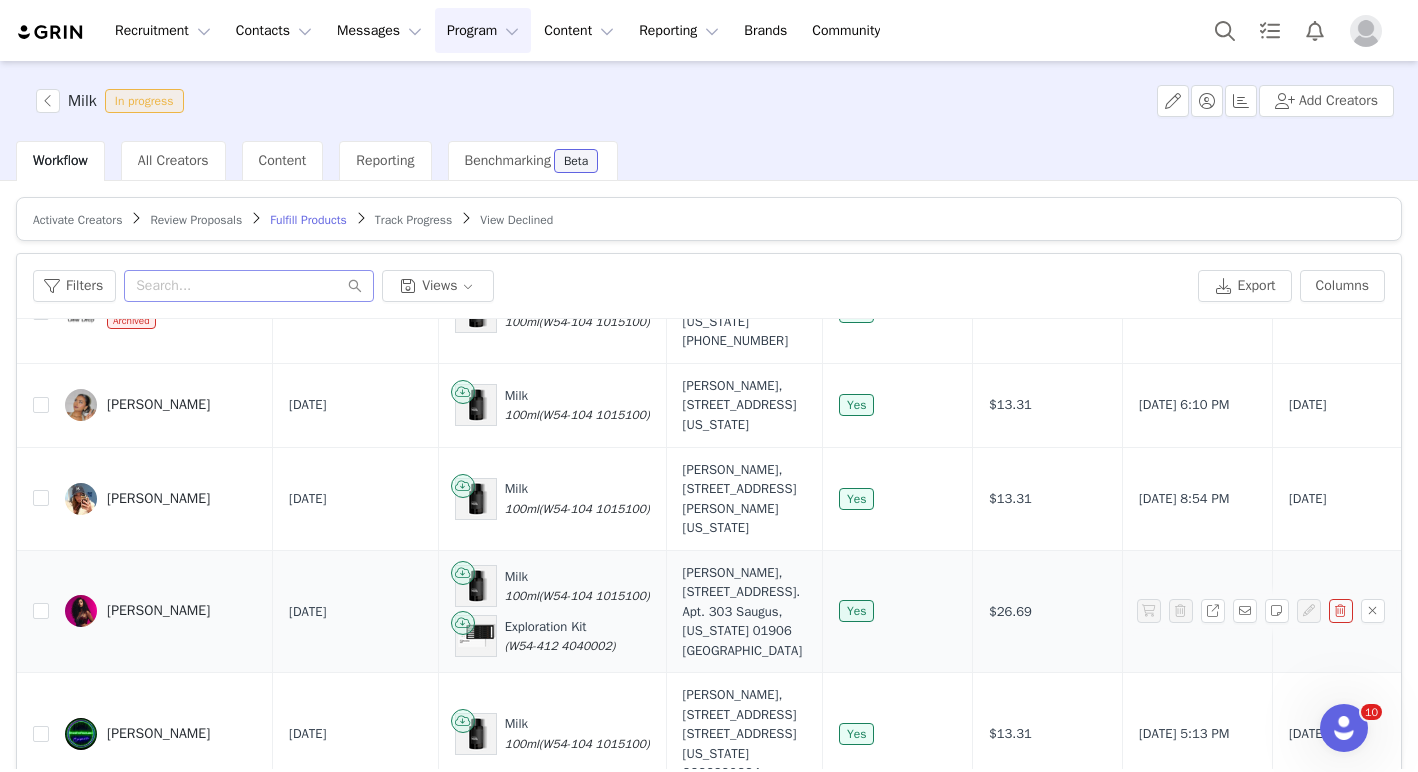 scroll, scrollTop: 3025, scrollLeft: 0, axis: vertical 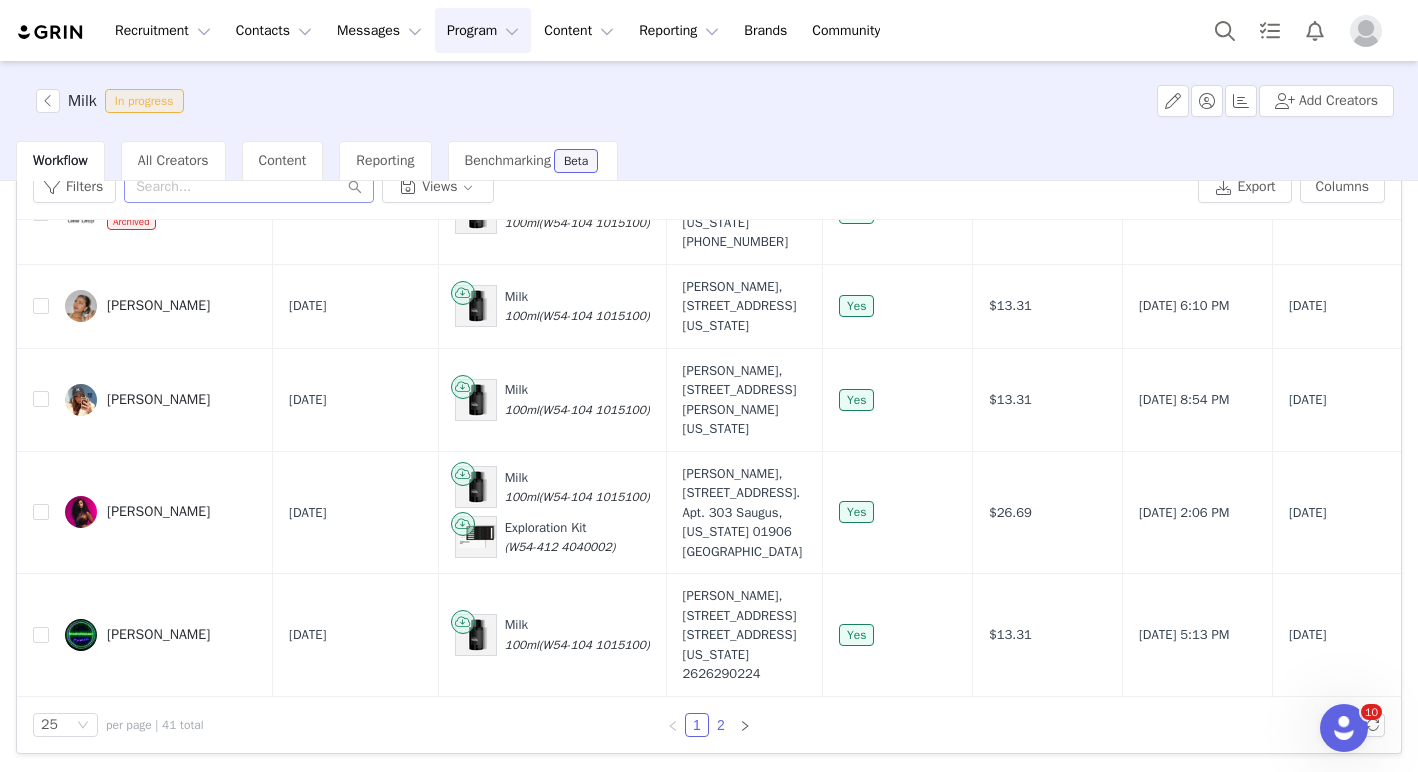 click on "2" at bounding box center (721, 725) 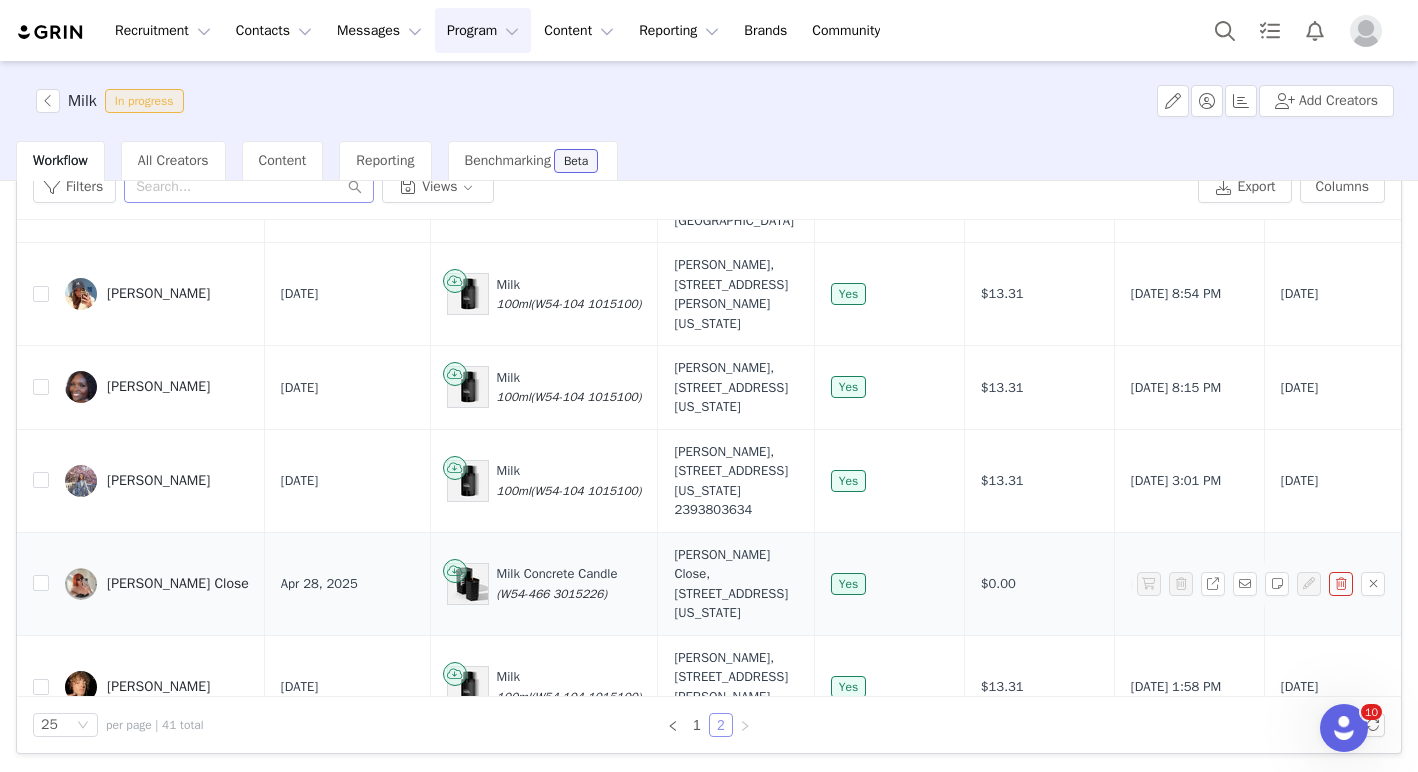 scroll, scrollTop: 0, scrollLeft: 0, axis: both 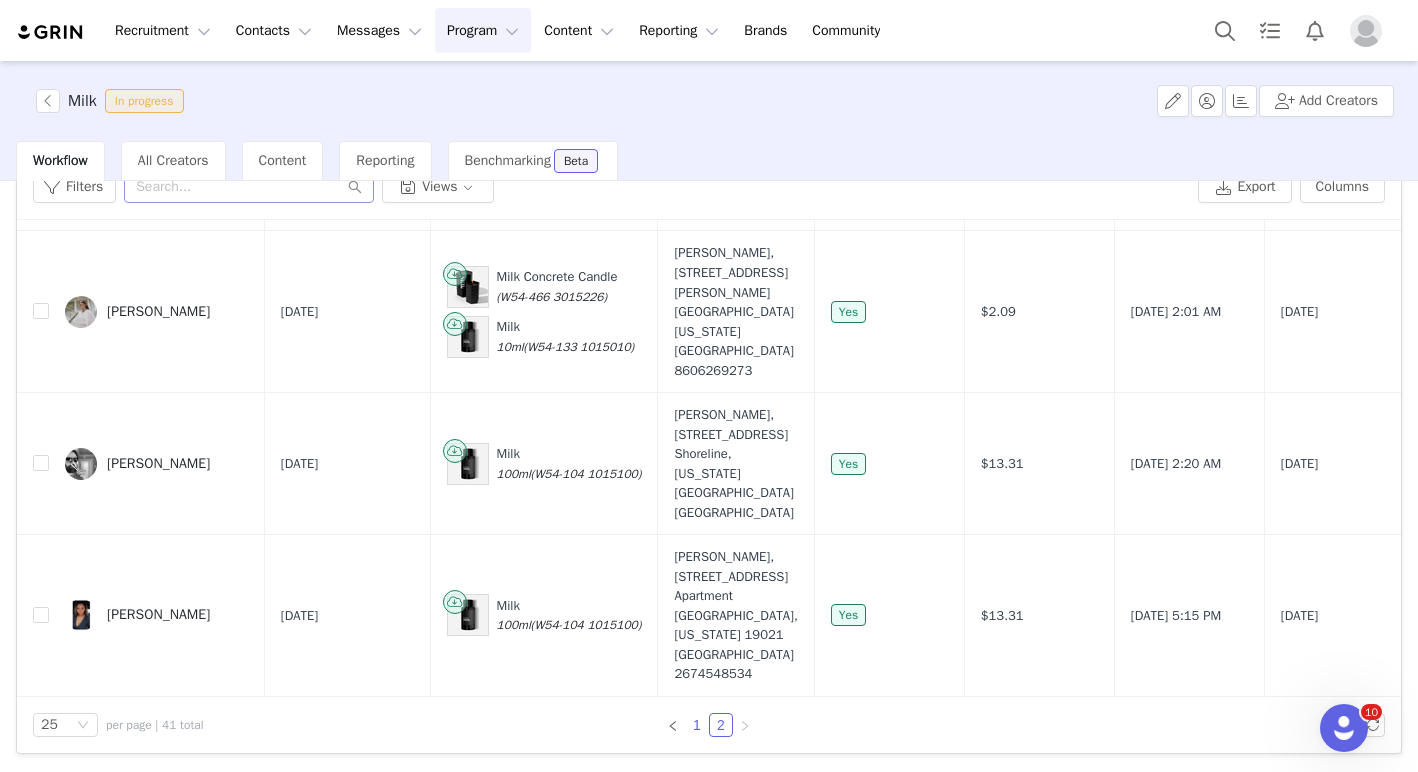 click on "1" at bounding box center [697, 725] 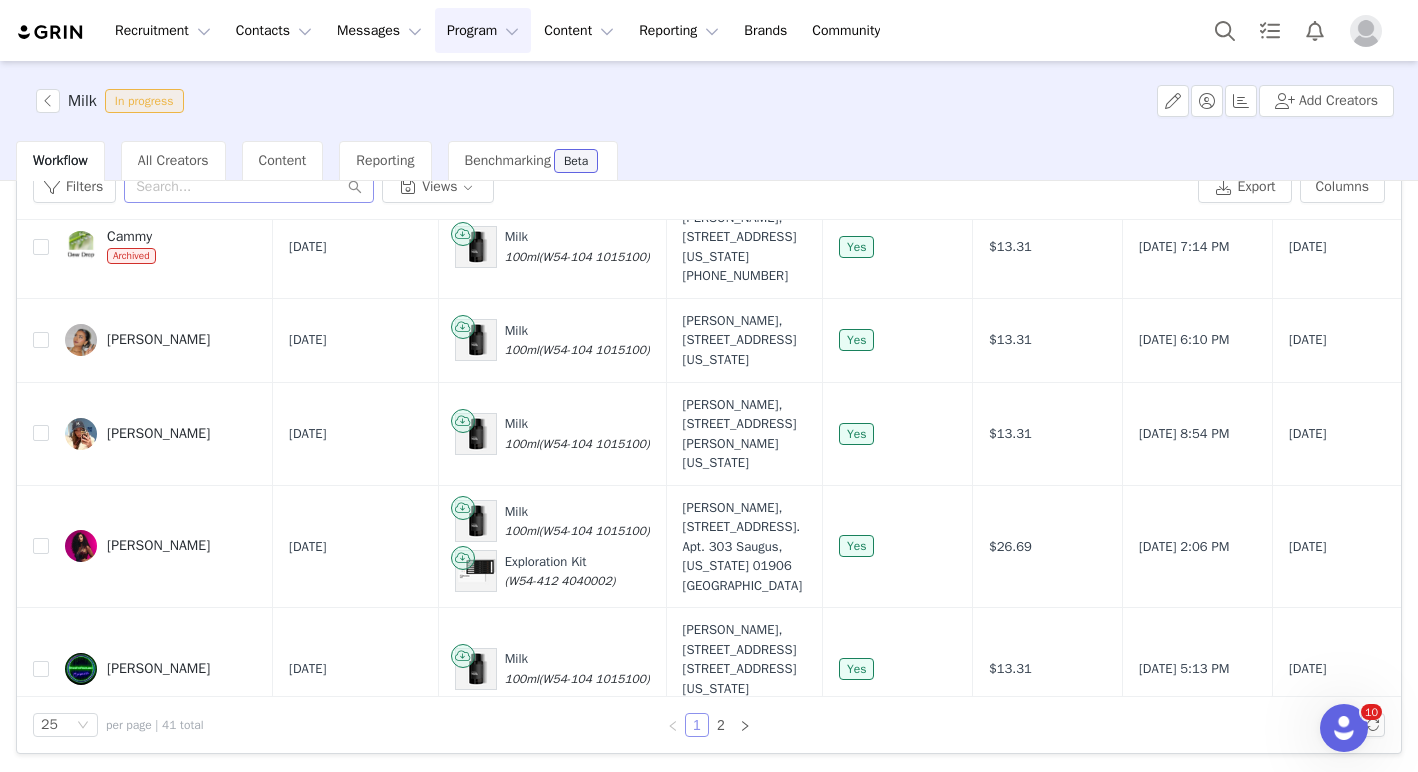 scroll, scrollTop: 3025, scrollLeft: 0, axis: vertical 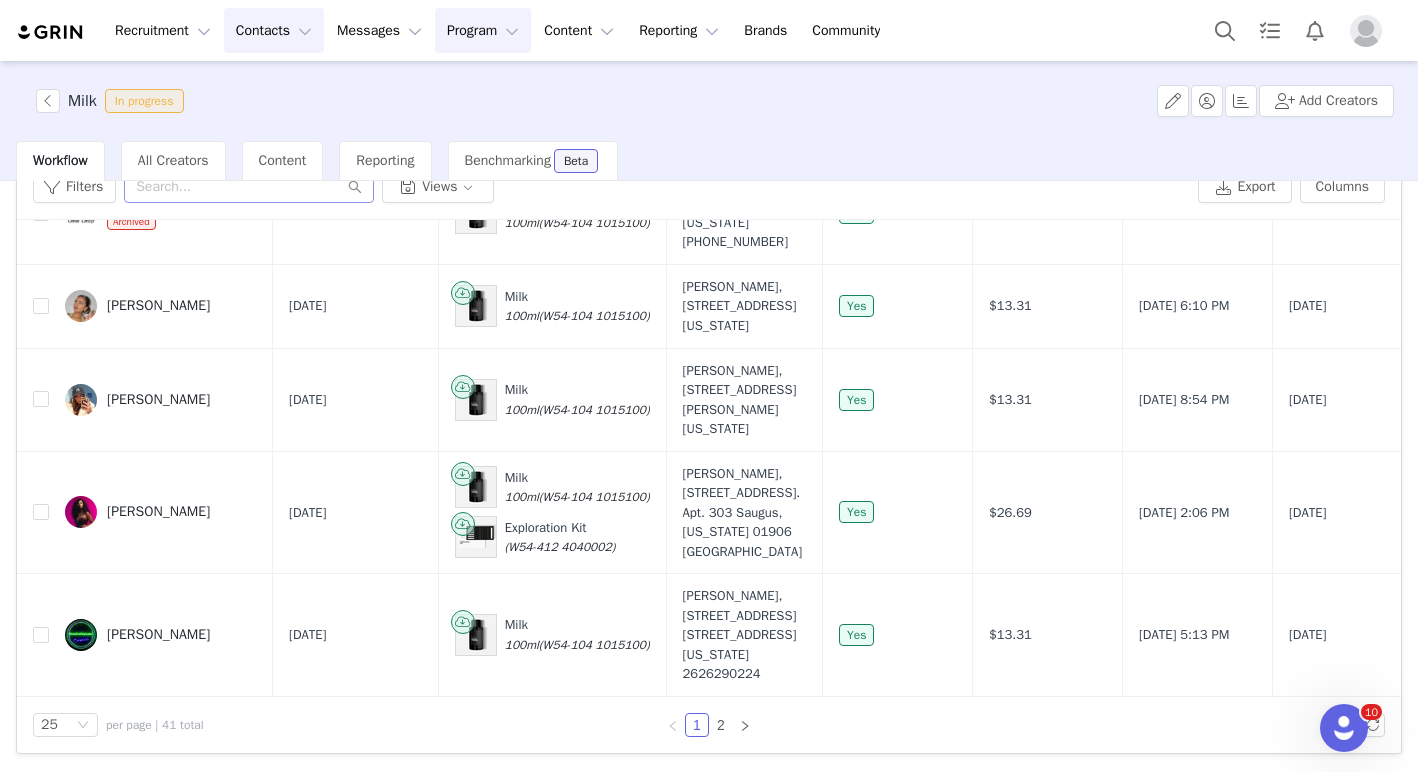 click on "Contacts Contacts" at bounding box center [274, 30] 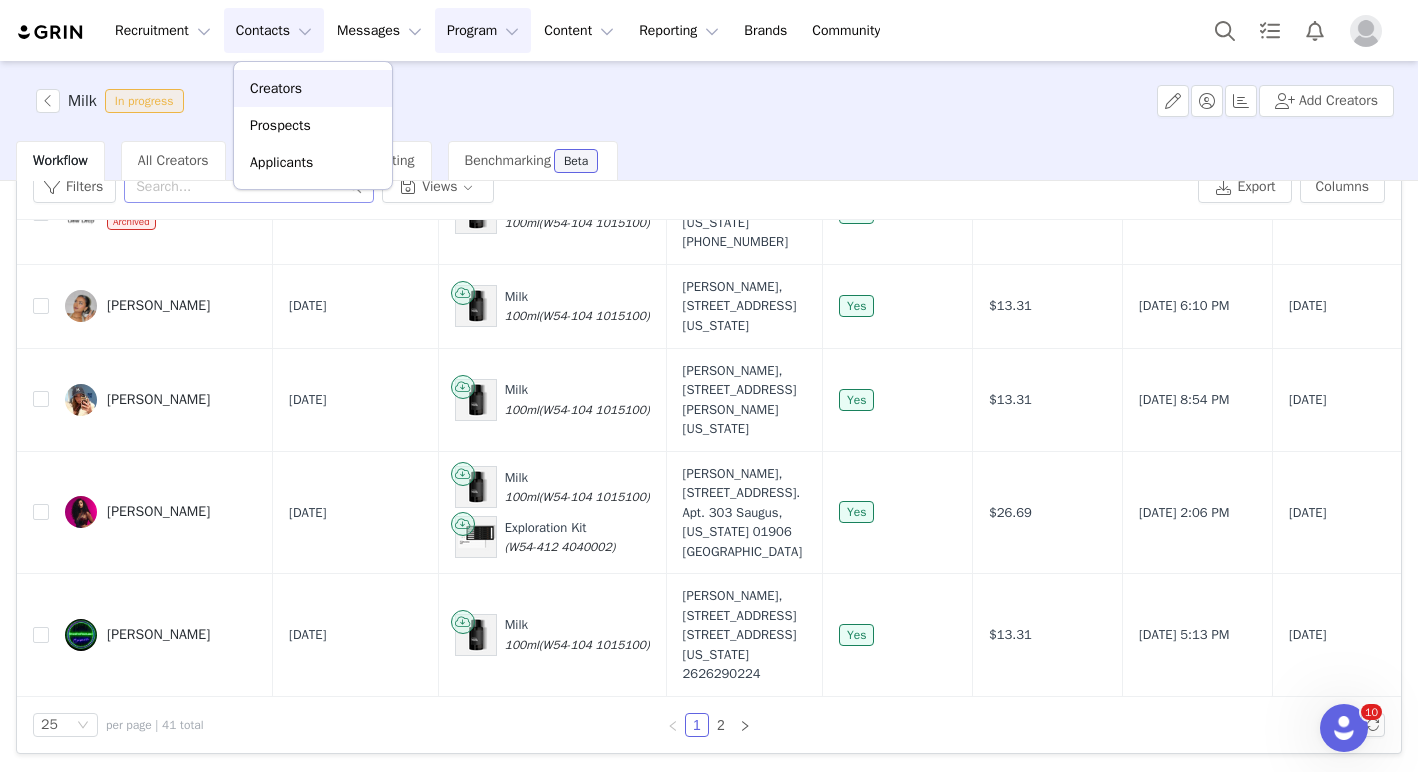 click on "Creators" at bounding box center [313, 88] 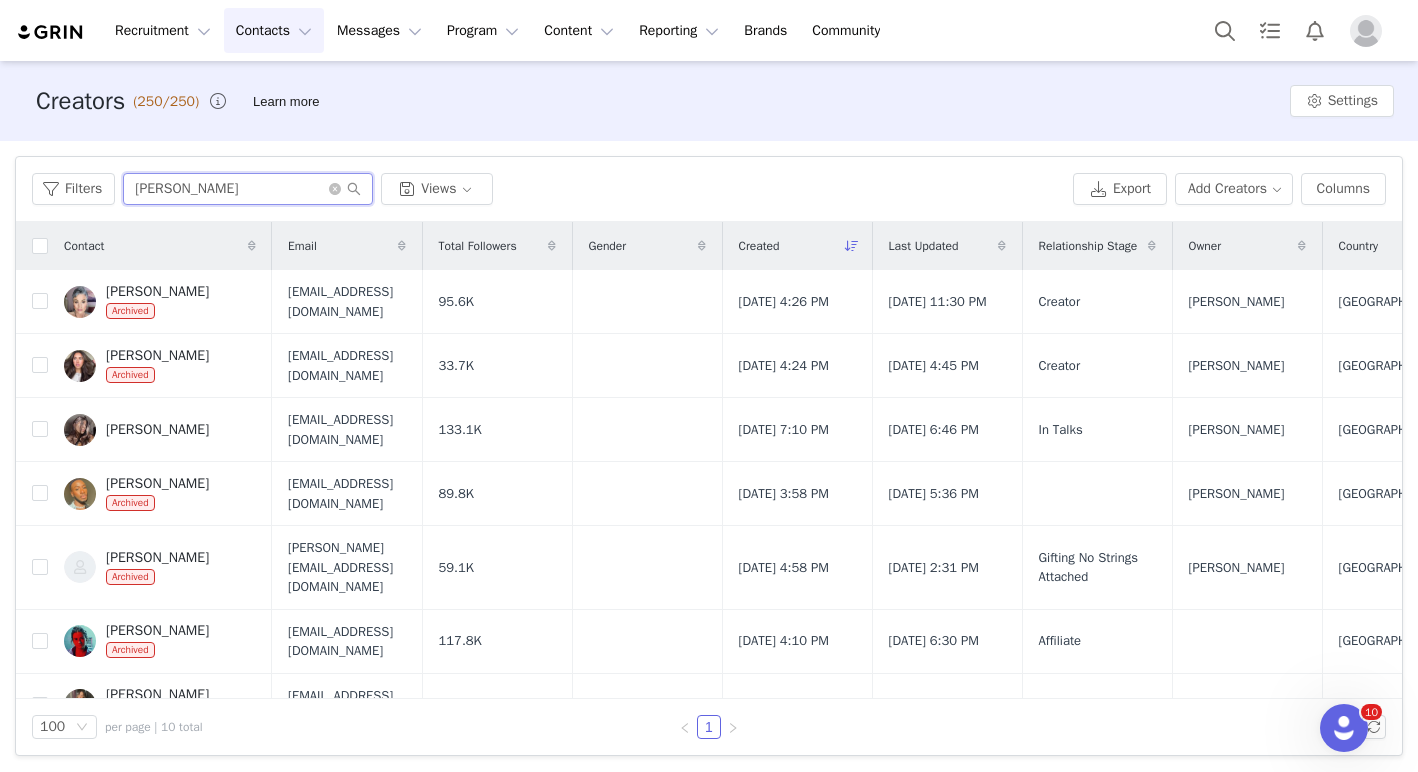 drag, startPoint x: 219, startPoint y: 195, endPoint x: 117, endPoint y: 199, distance: 102.0784 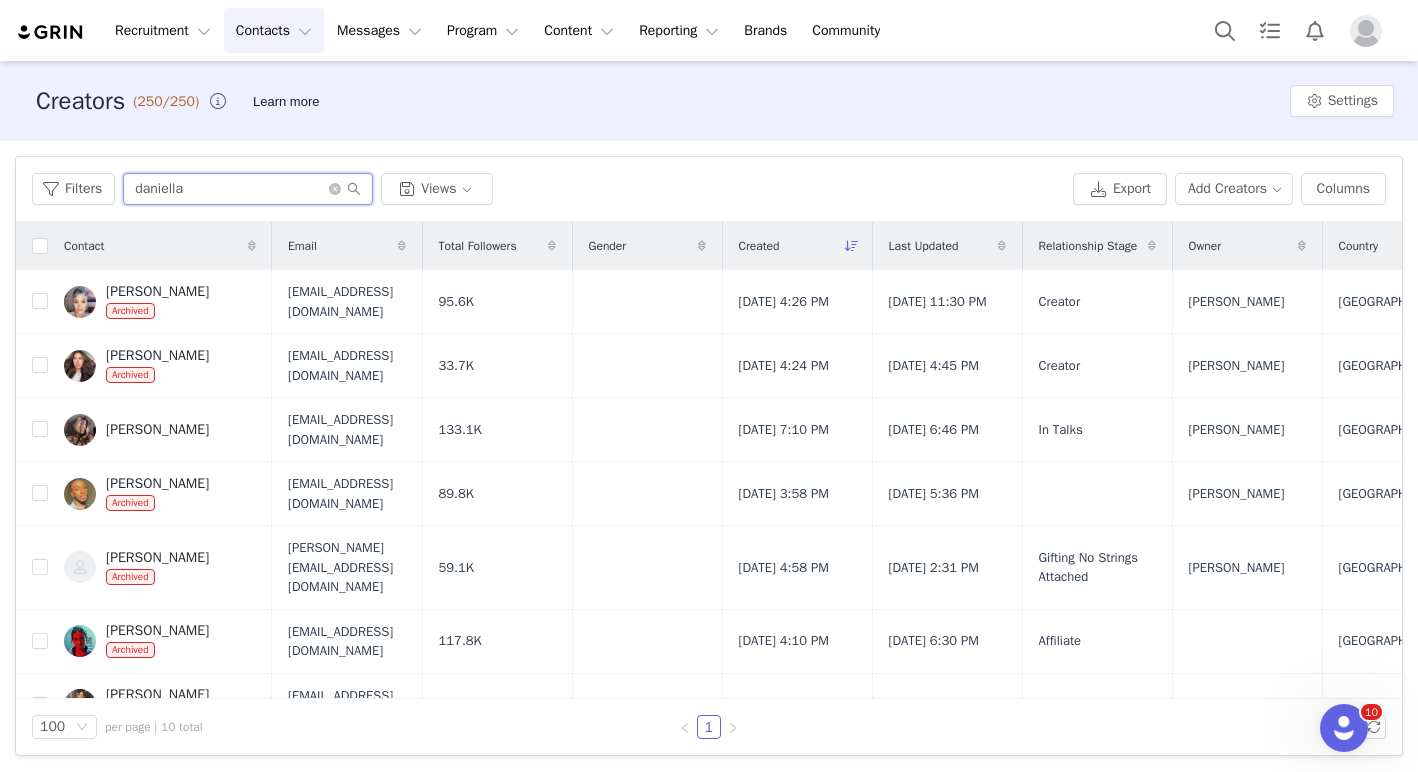 type on "daniella" 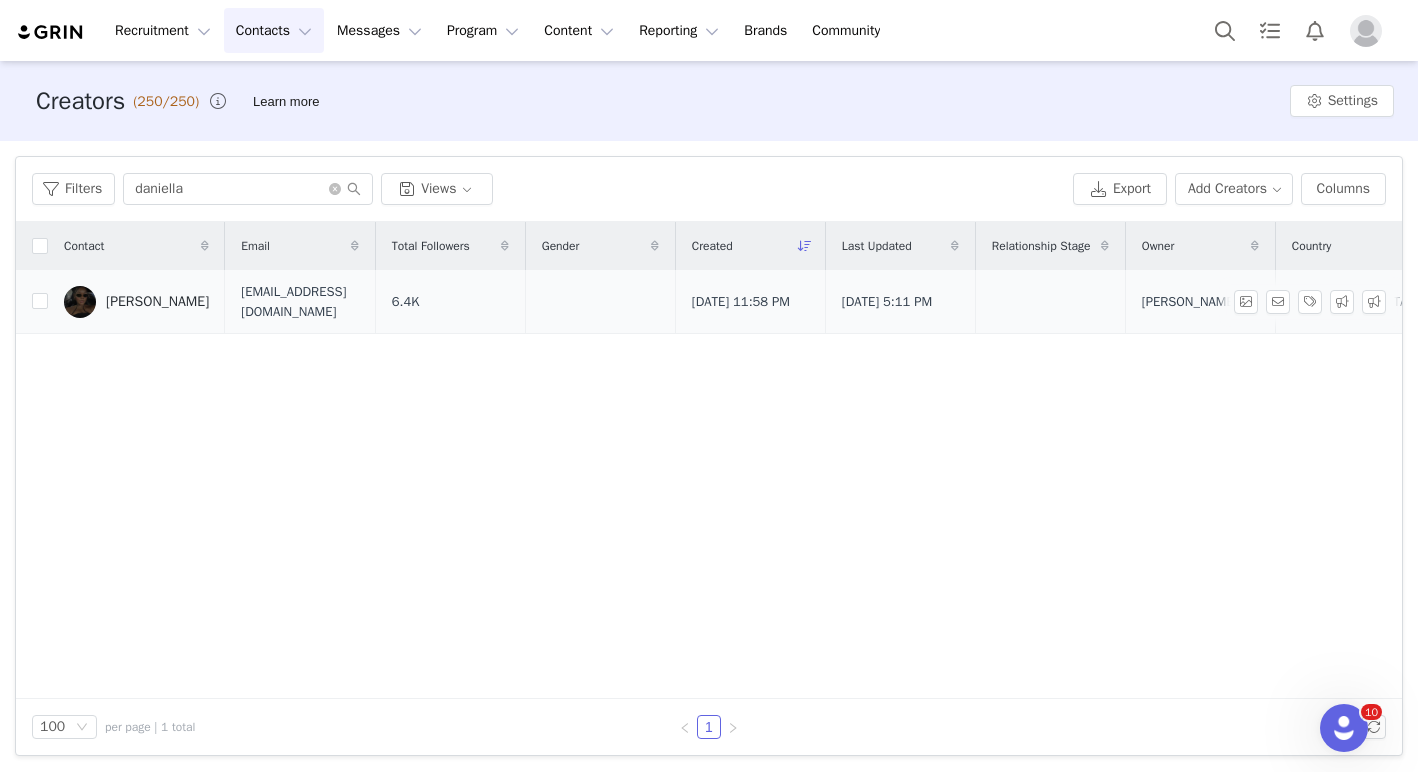 click on "[PERSON_NAME]" at bounding box center [136, 302] 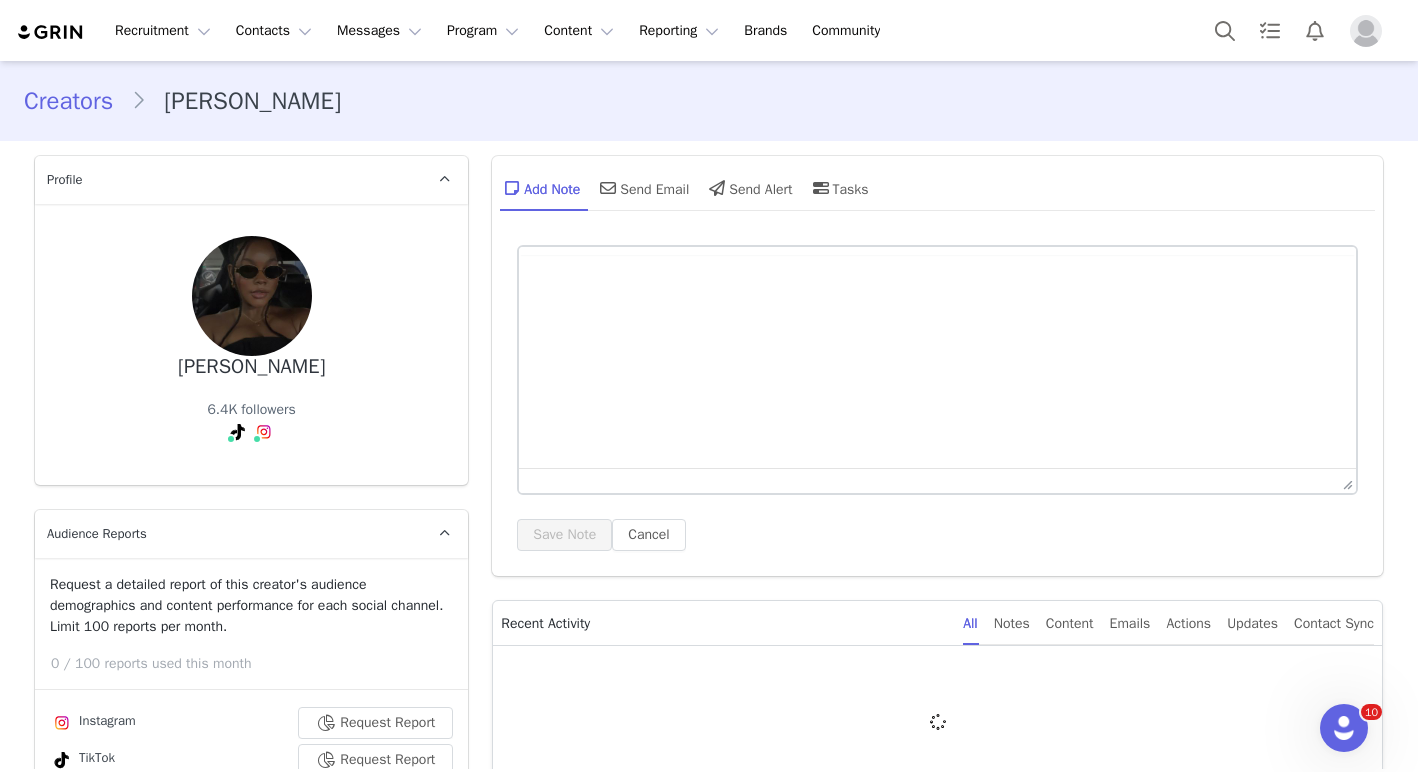 type on "+1 ([GEOGRAPHIC_DATA])" 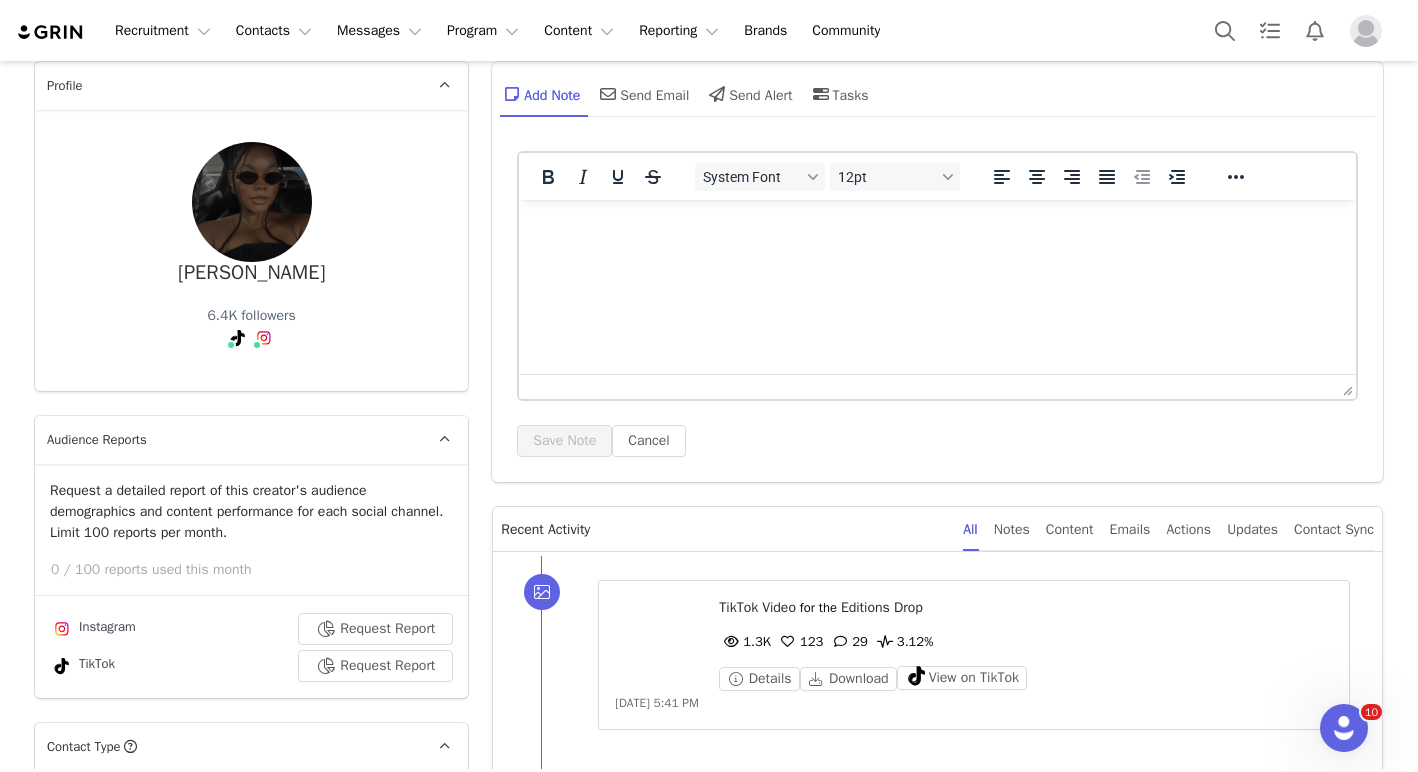 scroll, scrollTop: 0, scrollLeft: 0, axis: both 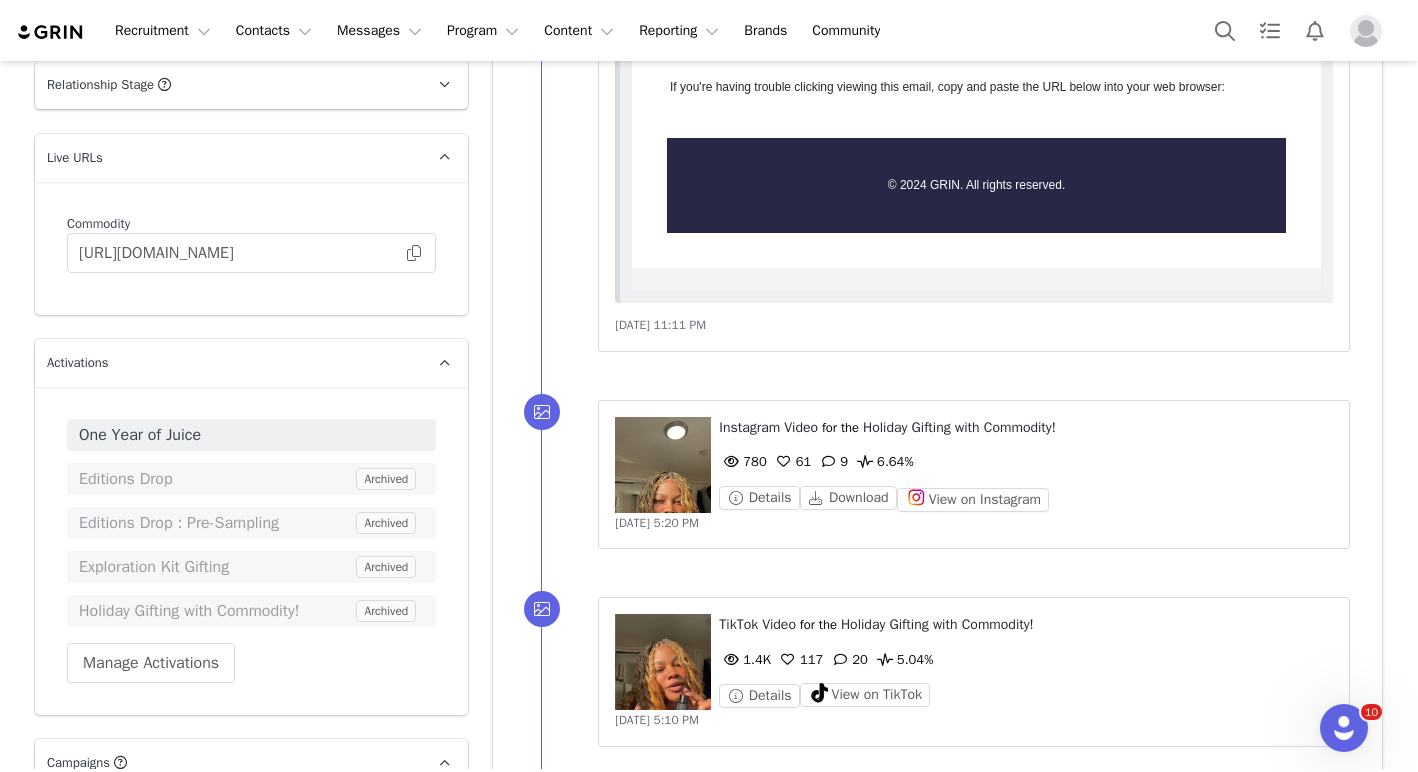 click on "One Year of Juice" at bounding box center [251, 435] 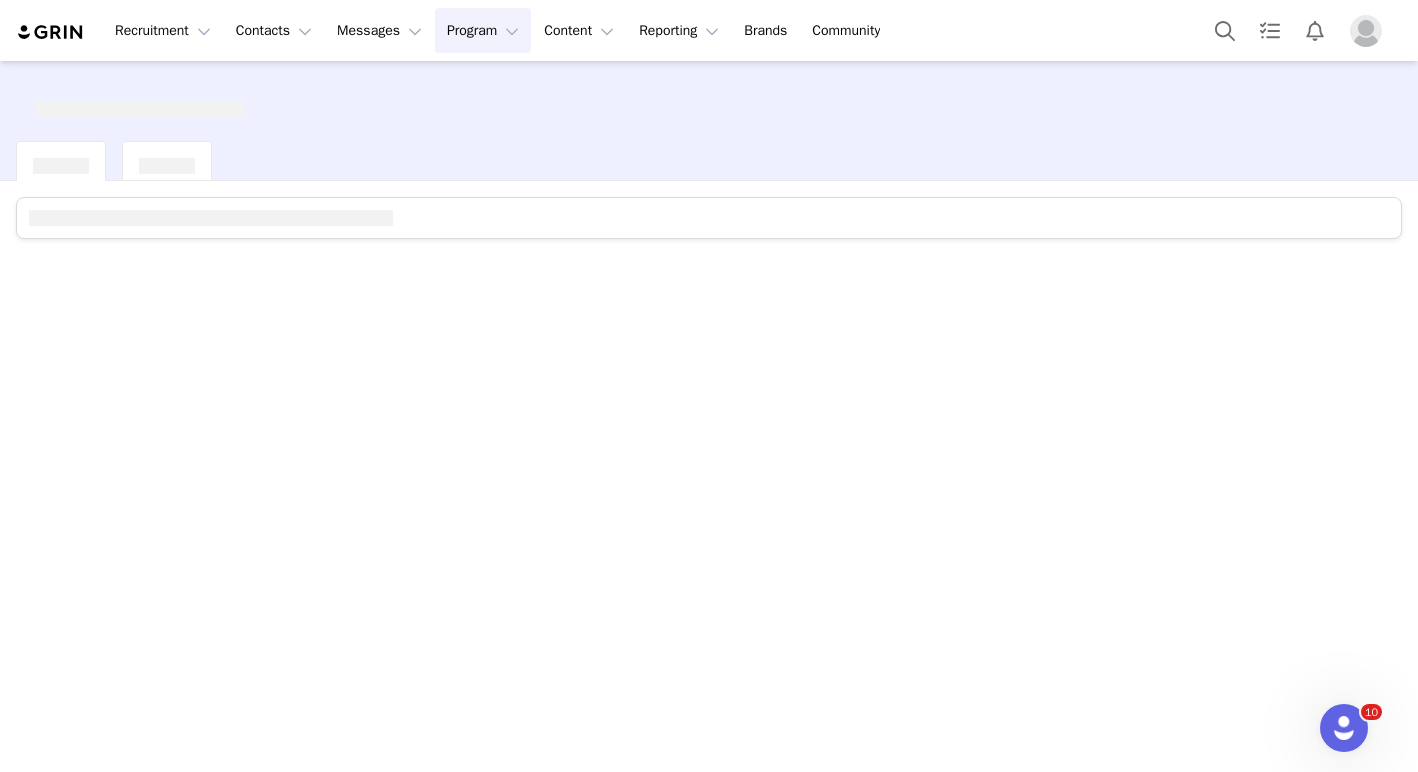 scroll, scrollTop: 0, scrollLeft: 0, axis: both 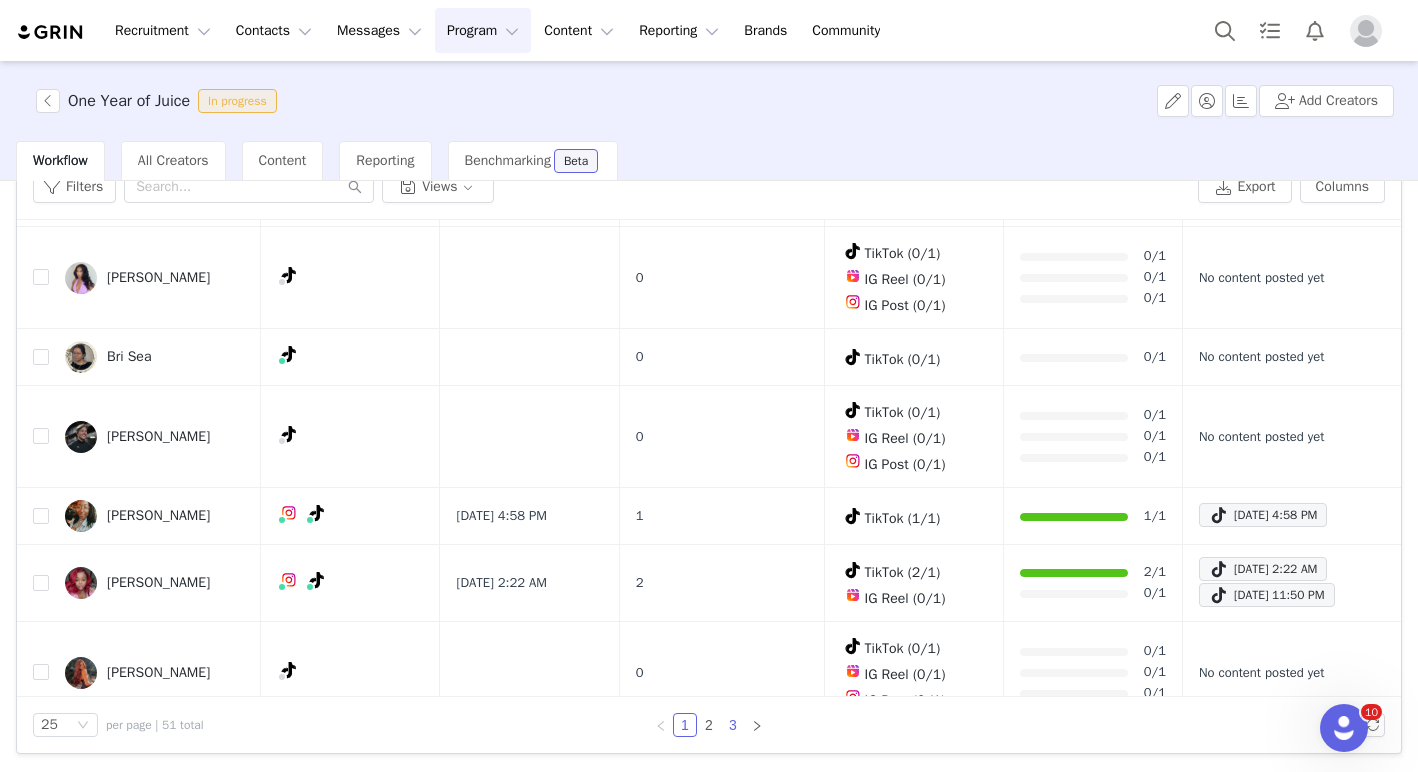 click on "3" at bounding box center [733, 725] 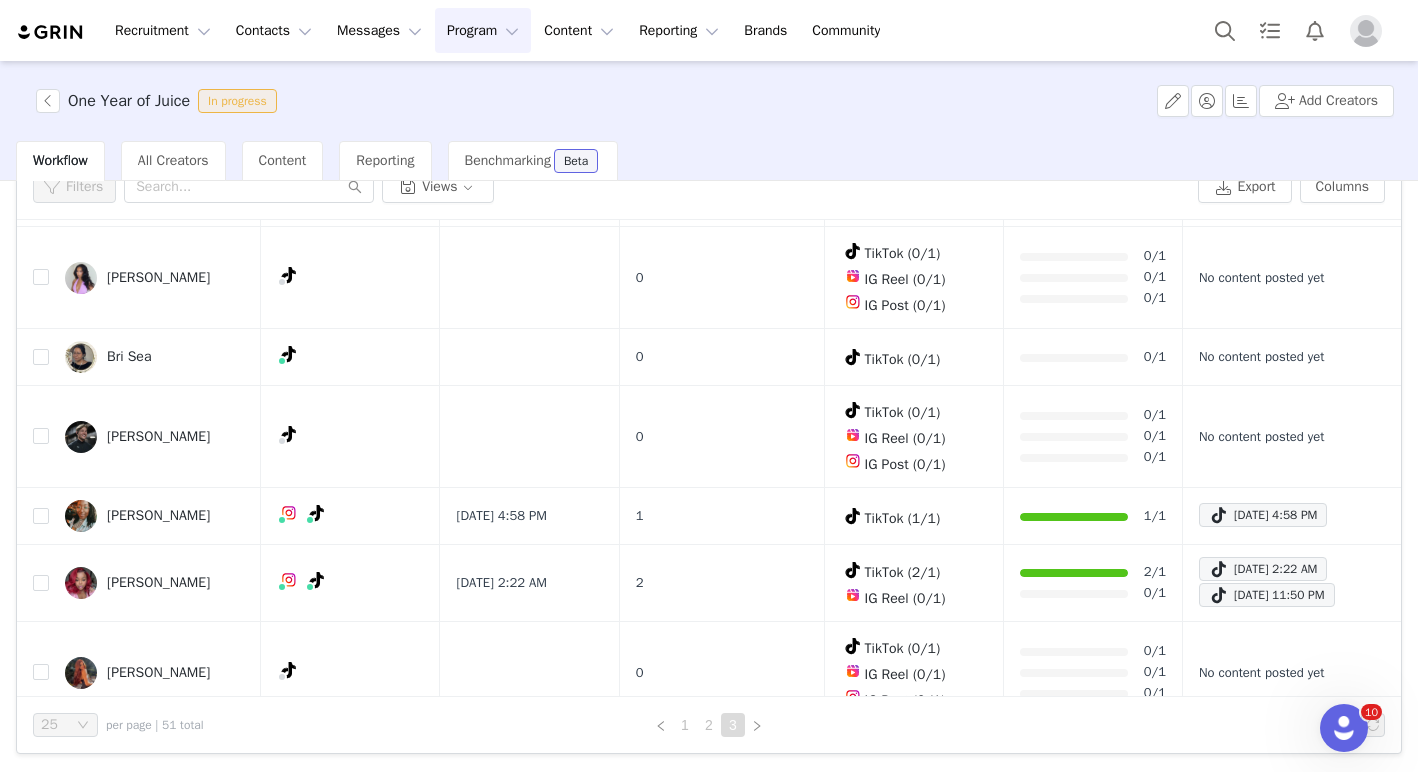 scroll, scrollTop: 0, scrollLeft: 0, axis: both 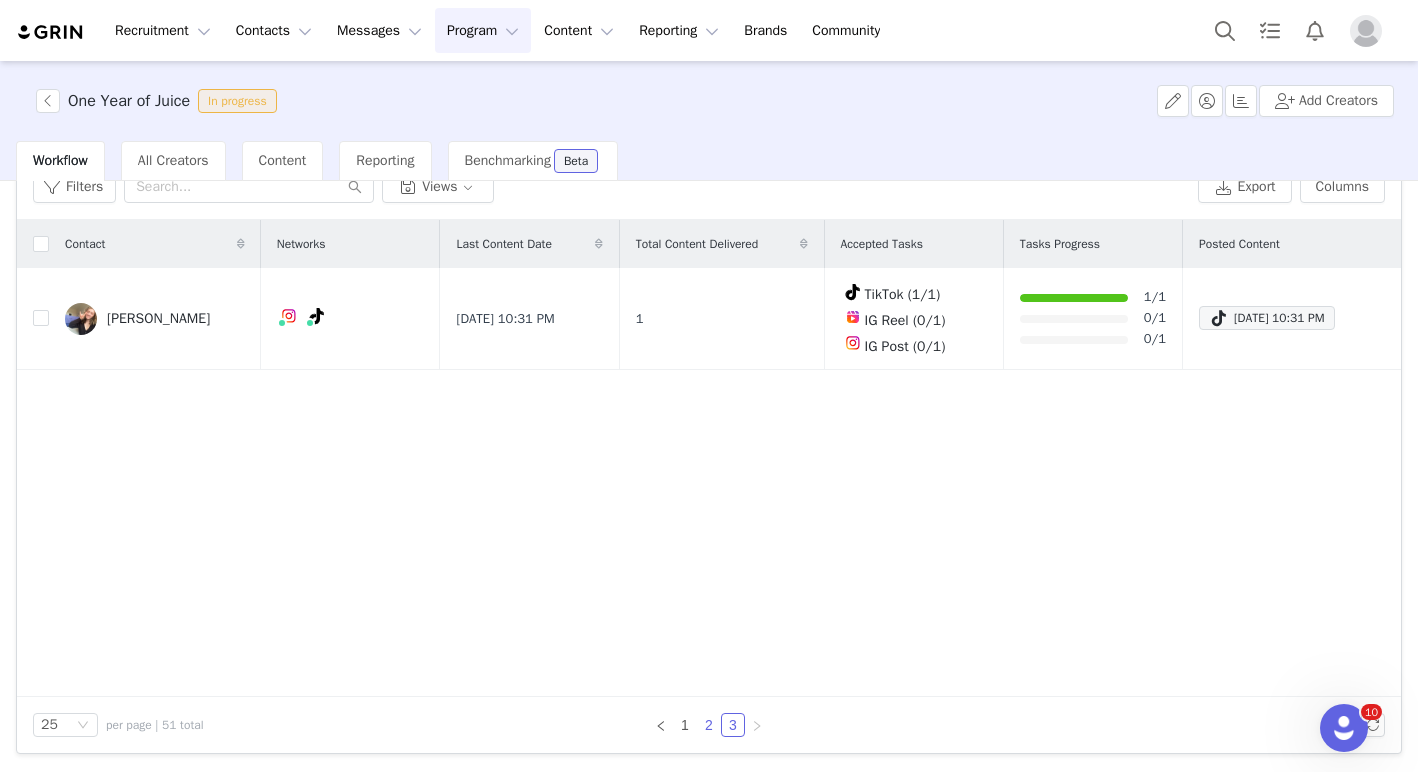 click on "2" at bounding box center [709, 725] 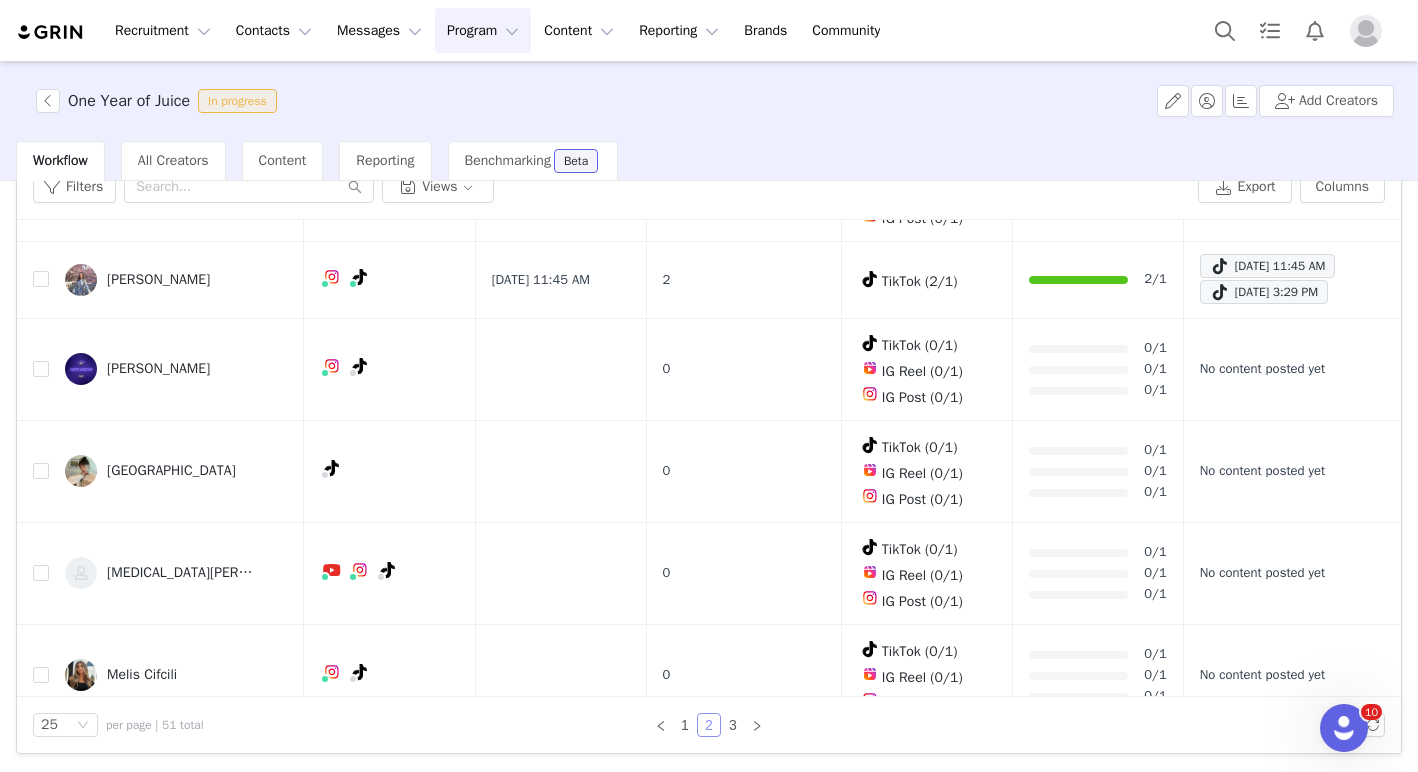 scroll, scrollTop: 1464, scrollLeft: 0, axis: vertical 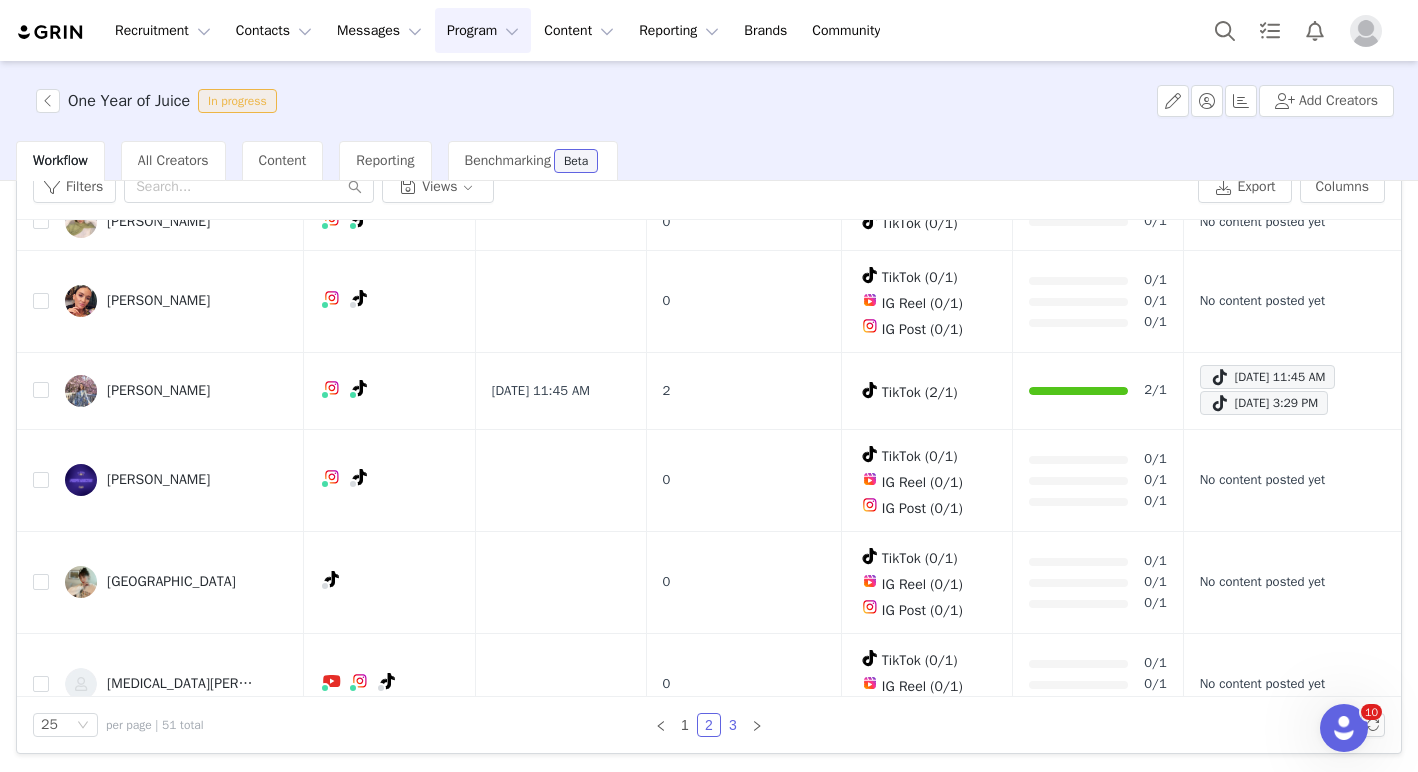 click on "3" at bounding box center [733, 725] 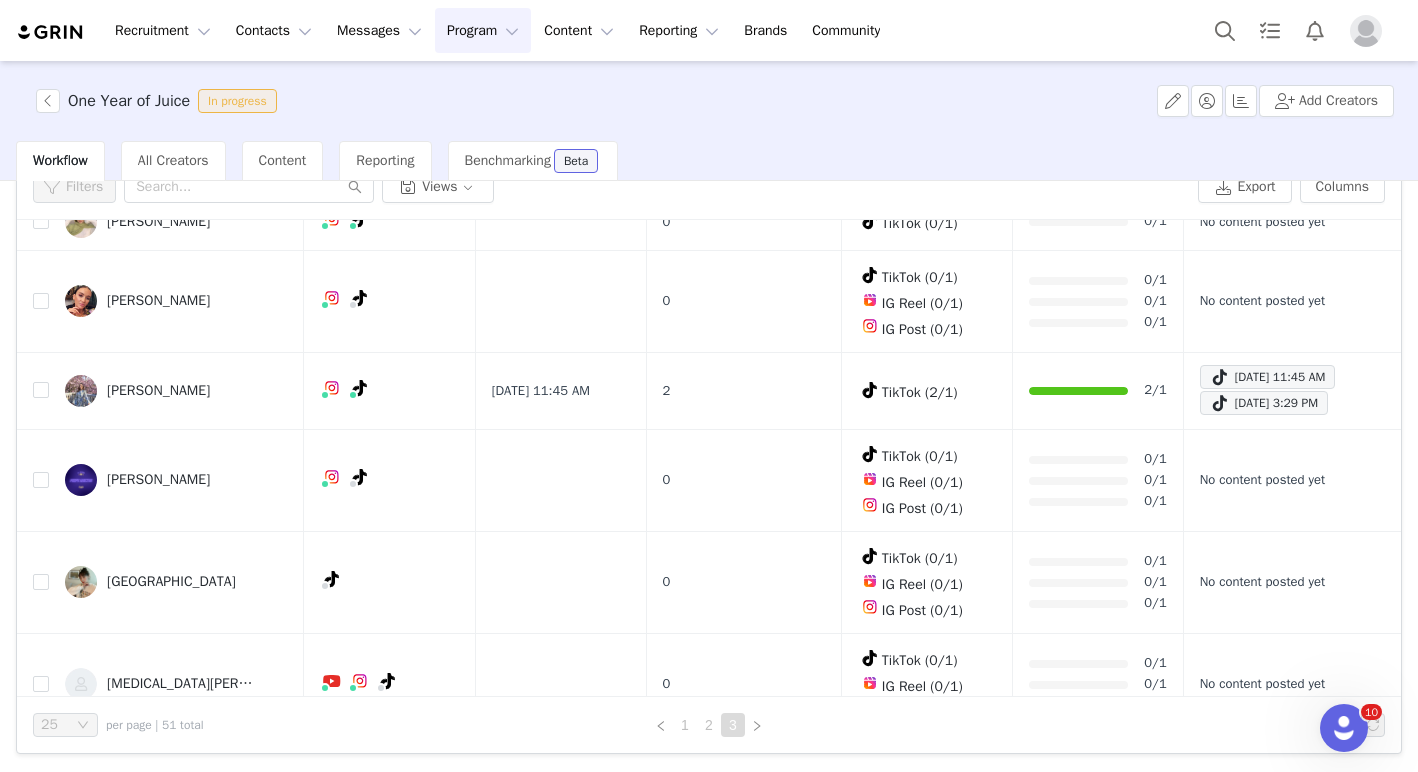 scroll, scrollTop: 0, scrollLeft: 0, axis: both 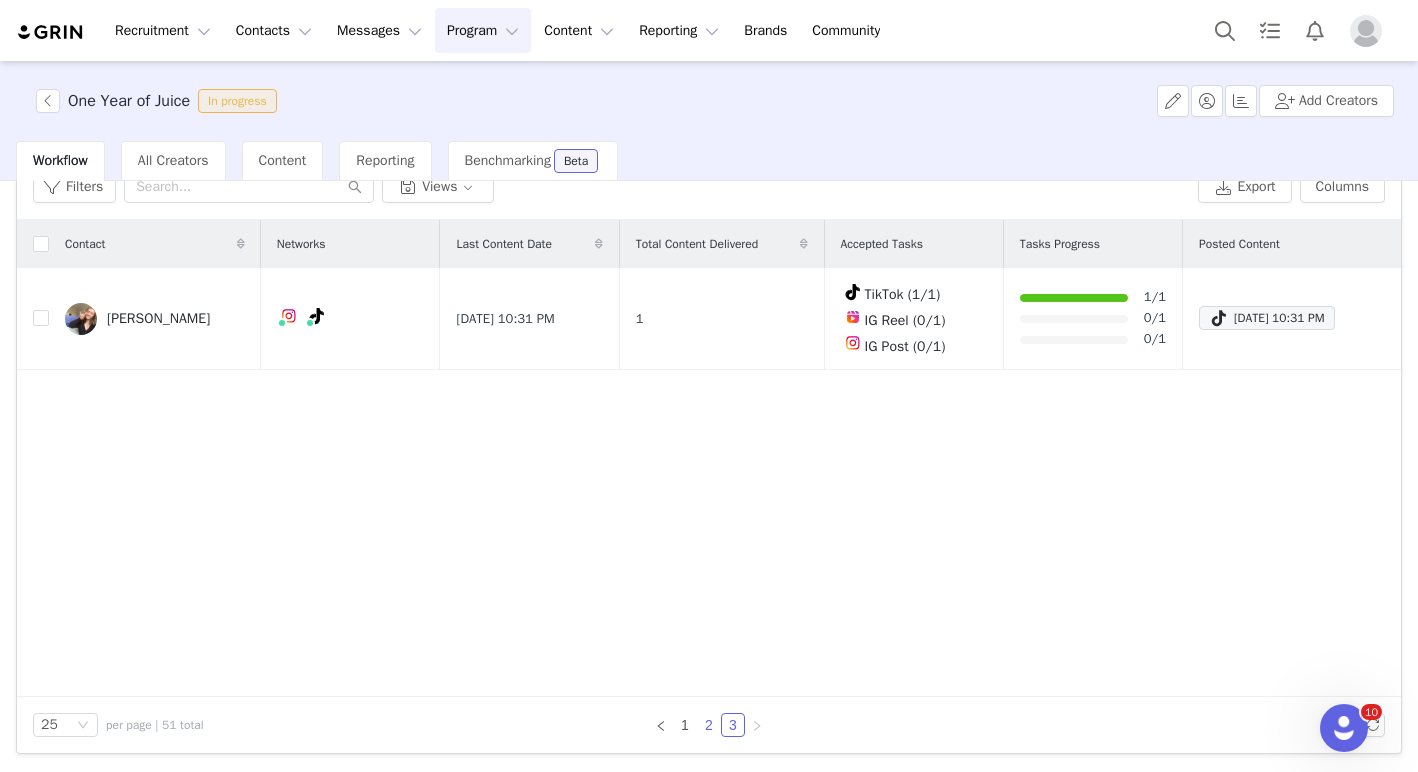 click on "2" at bounding box center (709, 725) 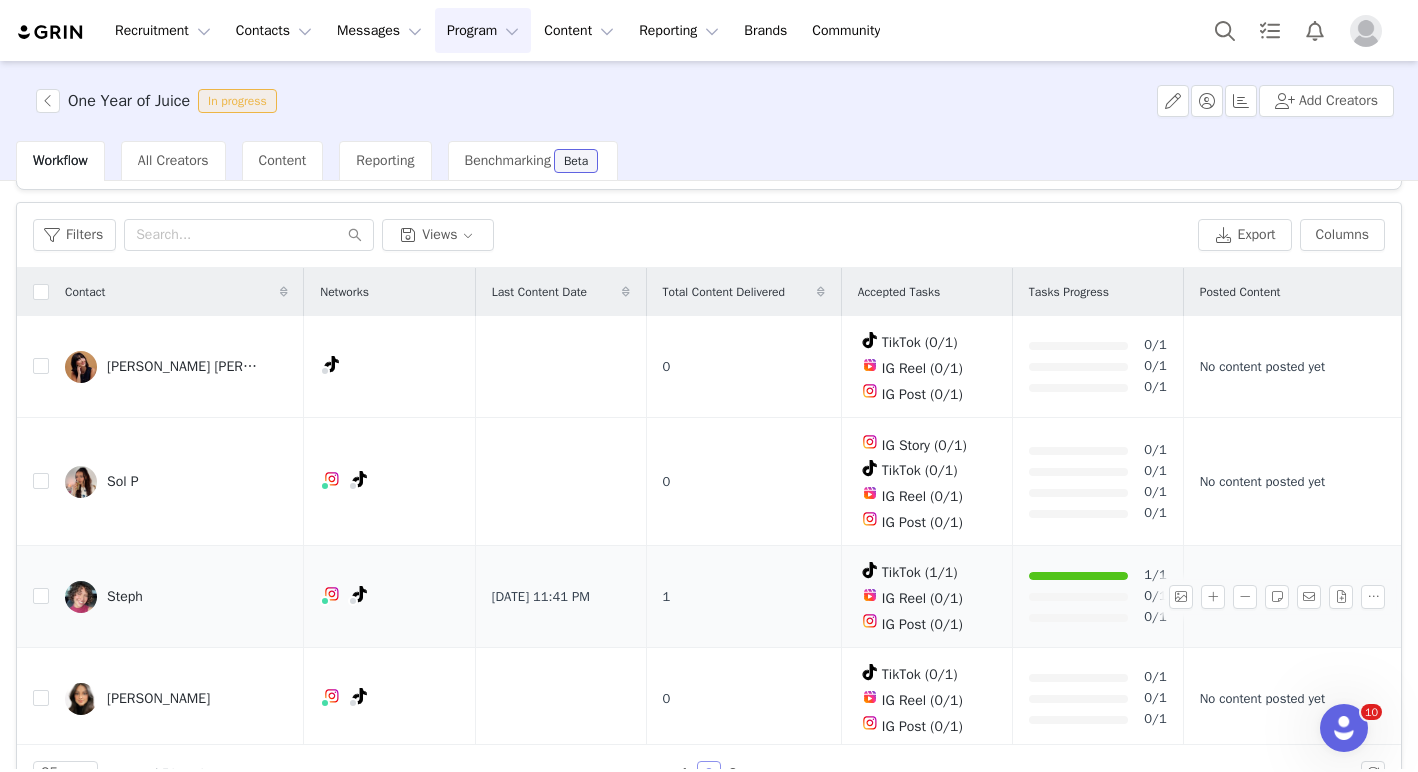 scroll, scrollTop: 99, scrollLeft: 0, axis: vertical 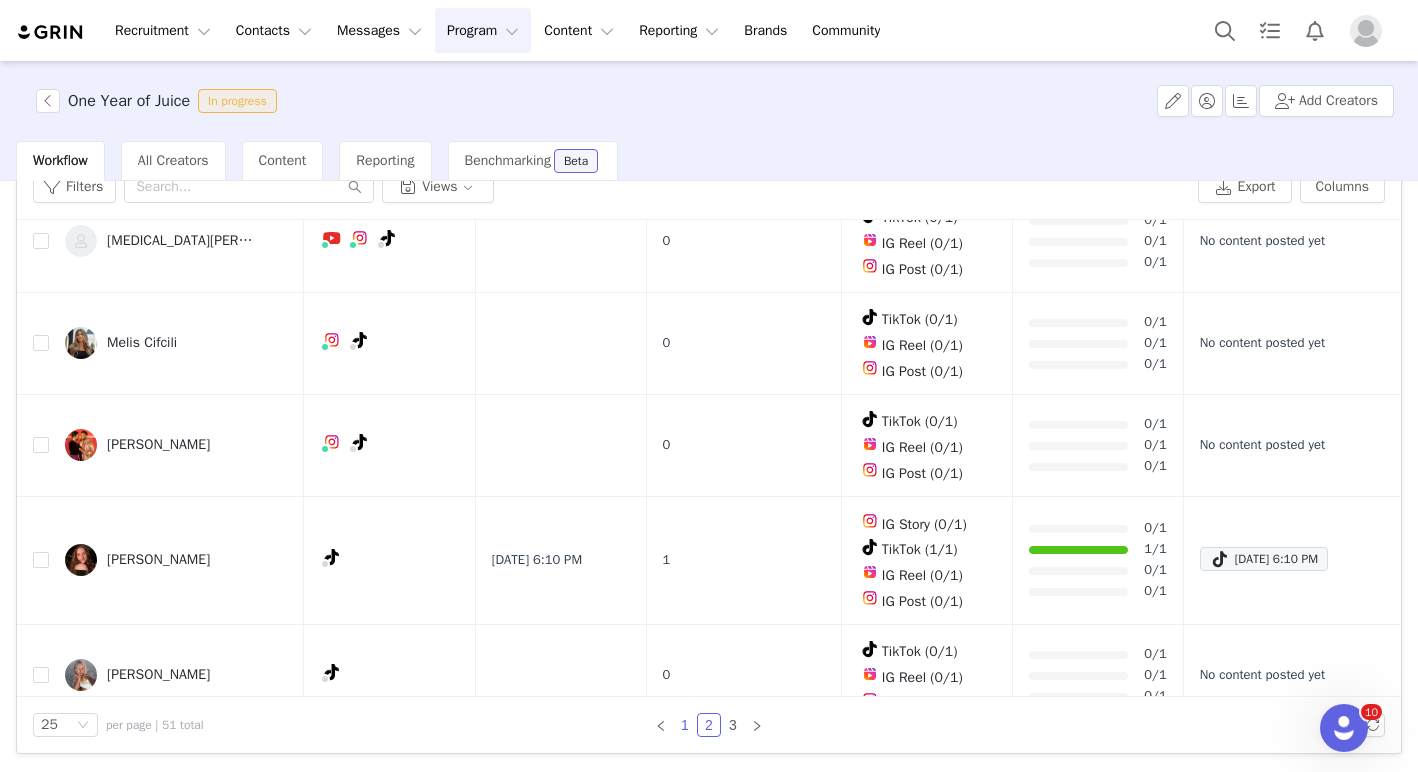 click on "1" at bounding box center (685, 725) 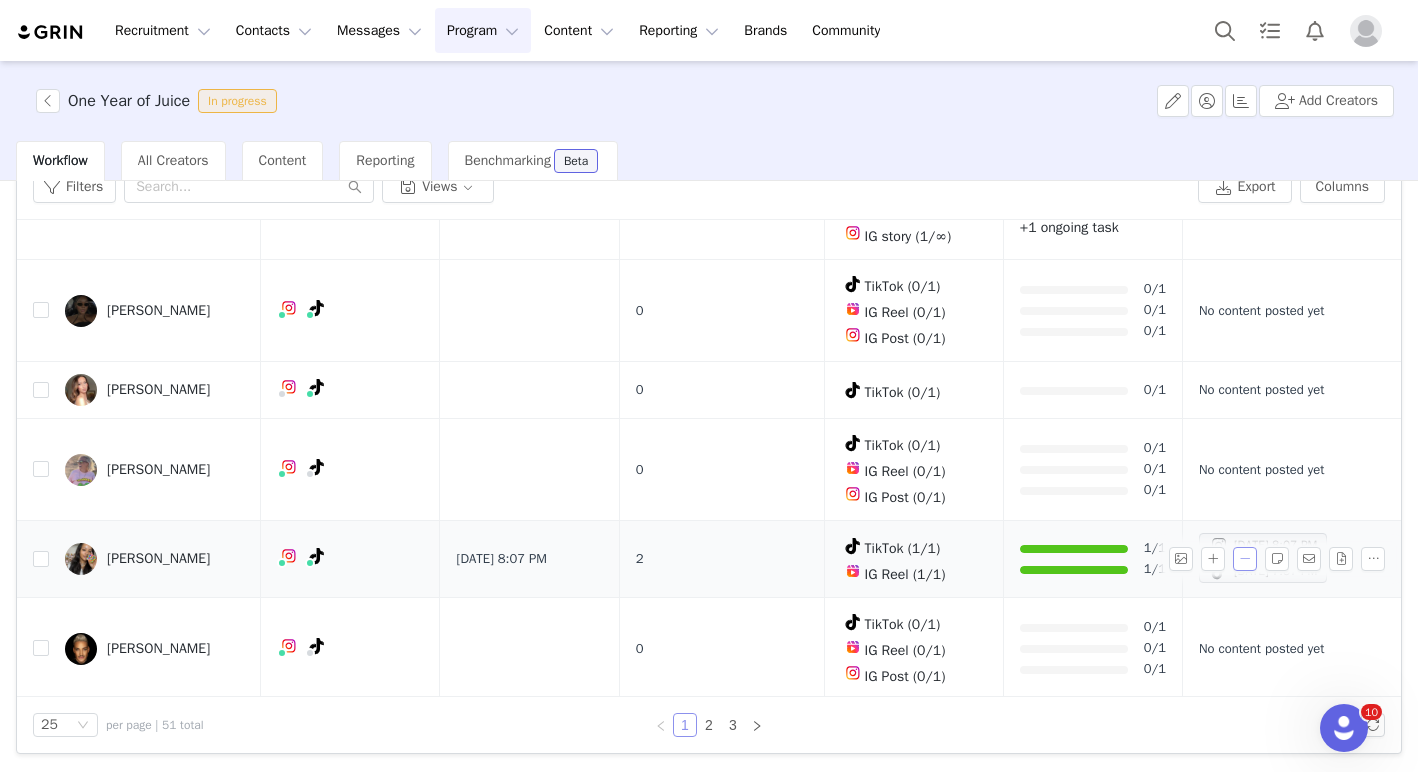 scroll, scrollTop: 0, scrollLeft: 0, axis: both 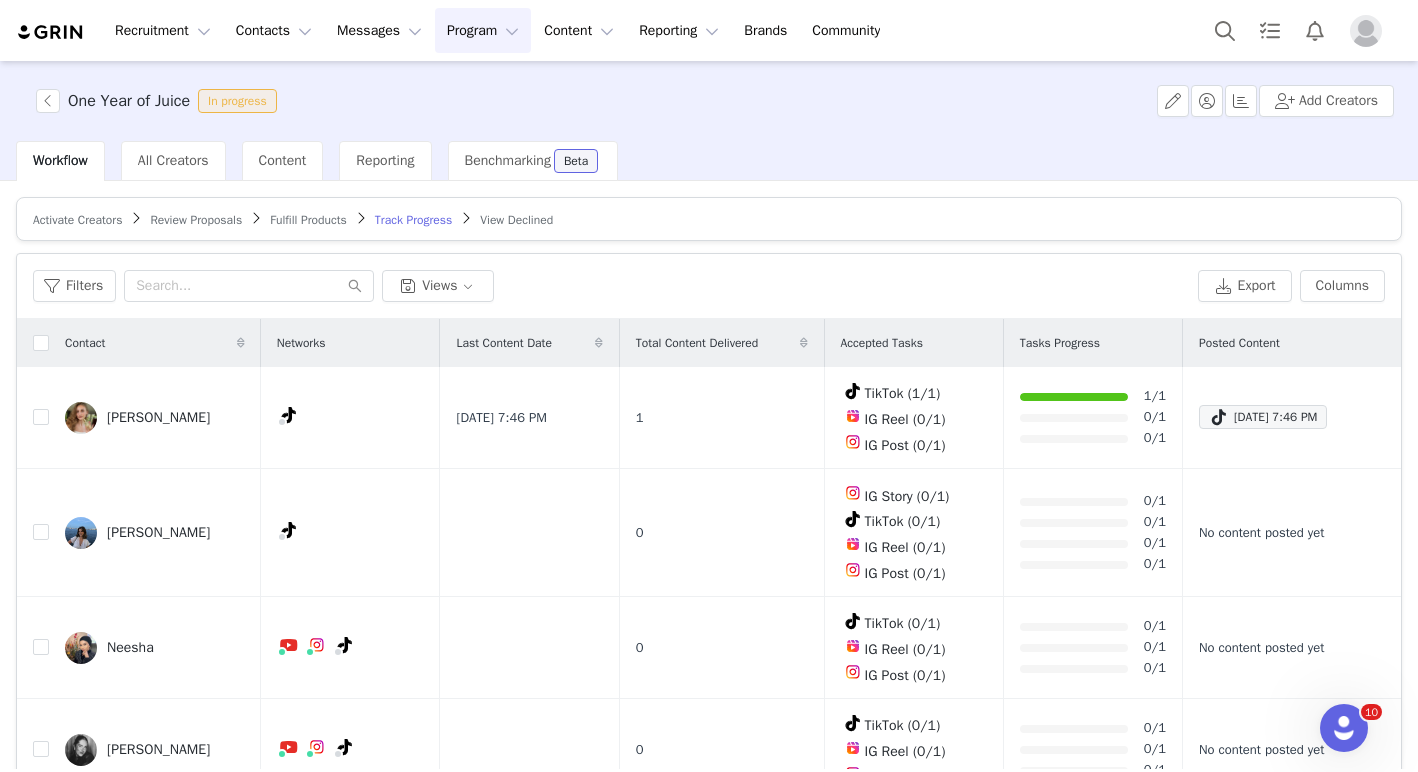 click on "Fulfill Products" at bounding box center [308, 220] 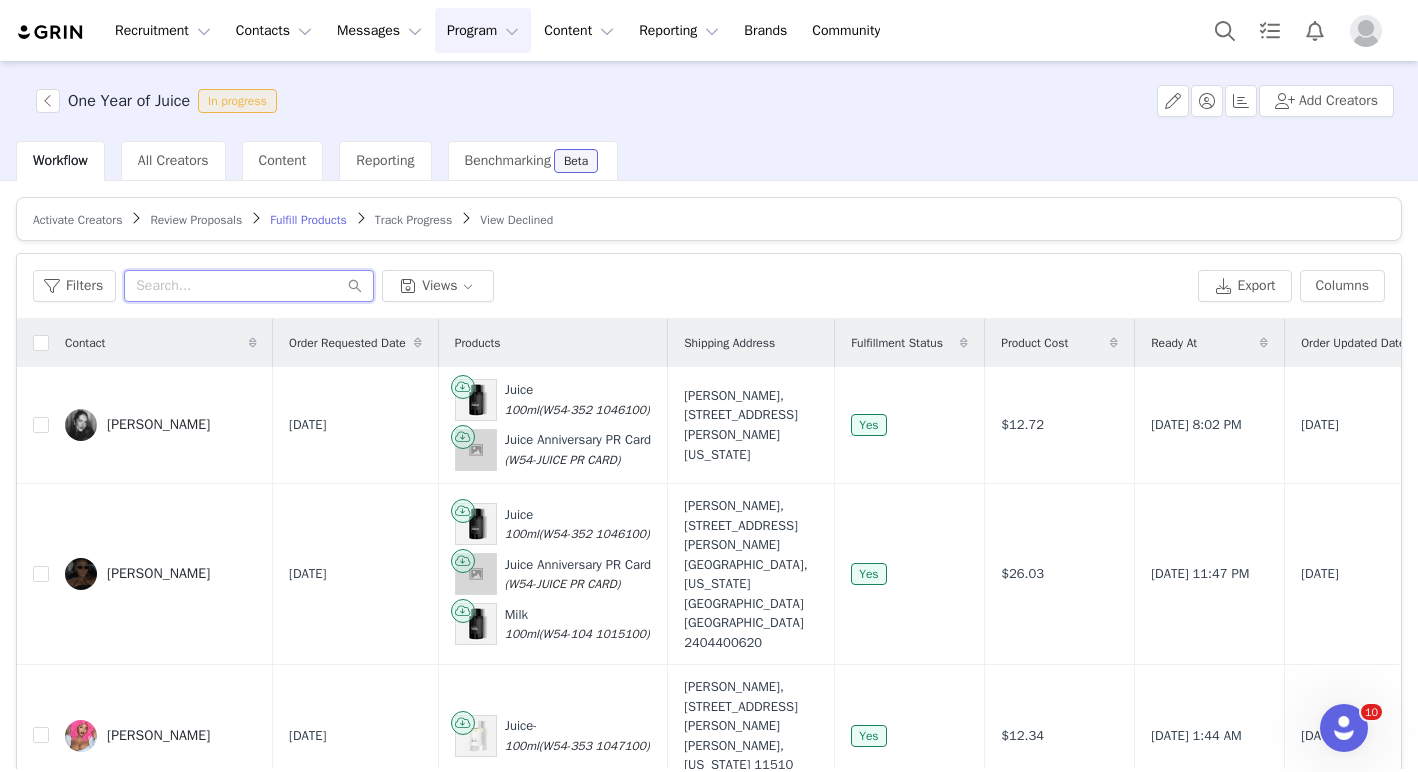 click at bounding box center [249, 286] 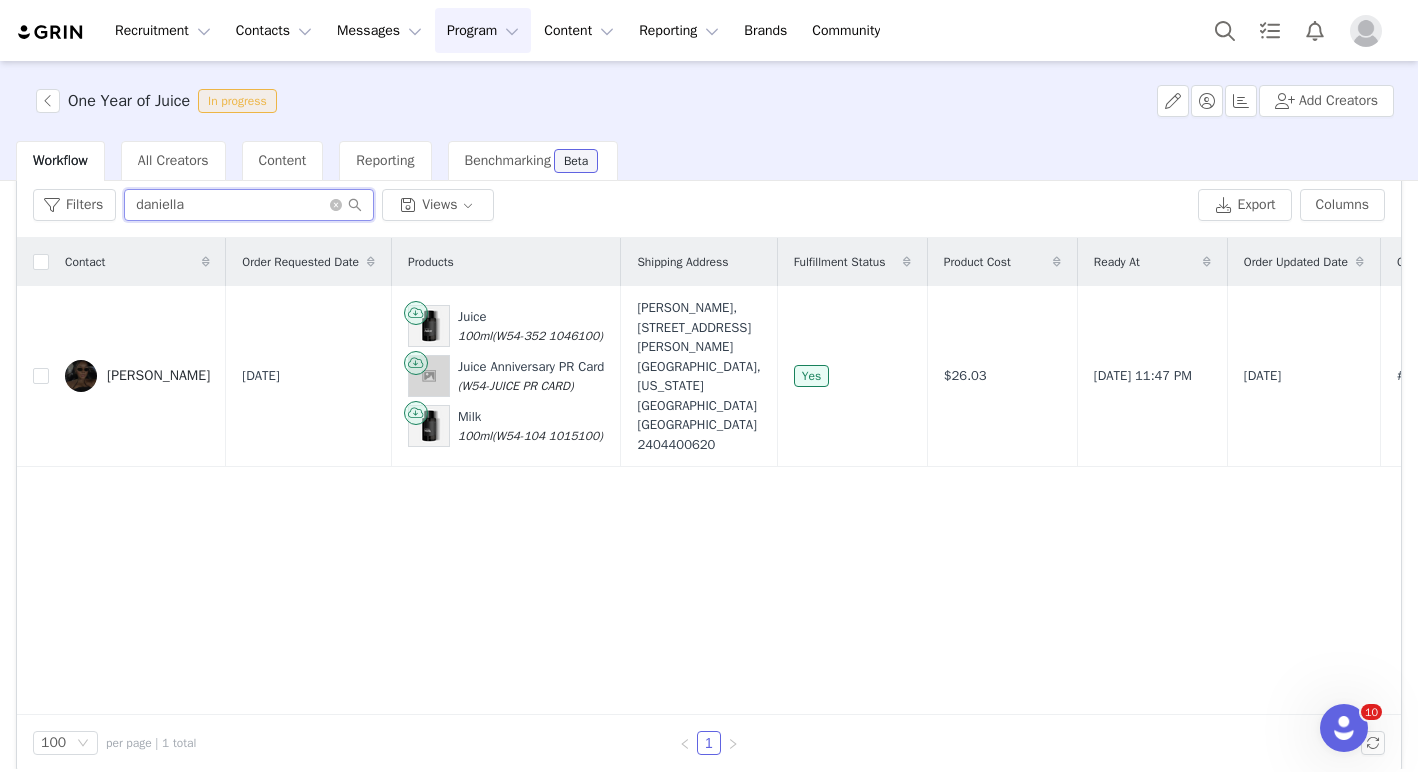 scroll, scrollTop: 64, scrollLeft: 0, axis: vertical 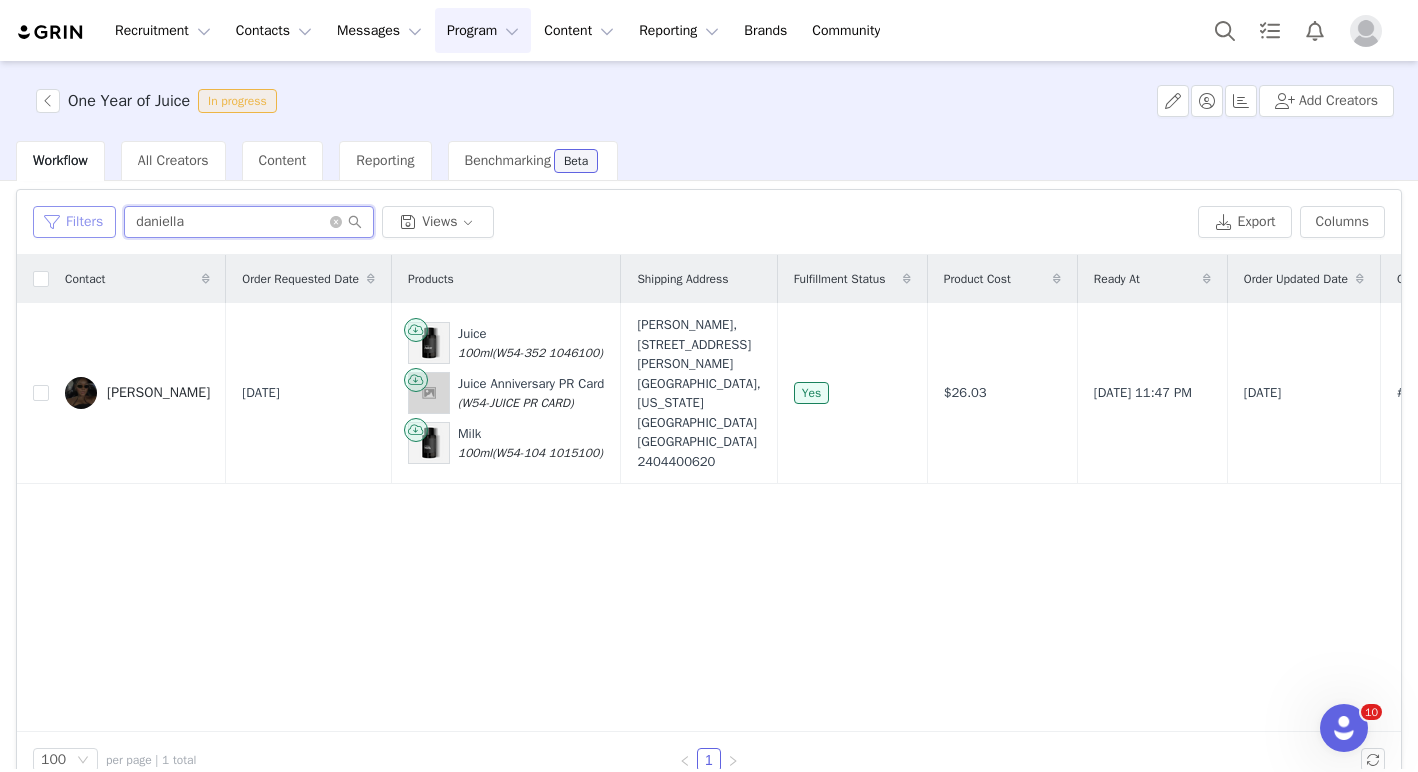 drag, startPoint x: 223, startPoint y: 227, endPoint x: 90, endPoint y: 222, distance: 133.09395 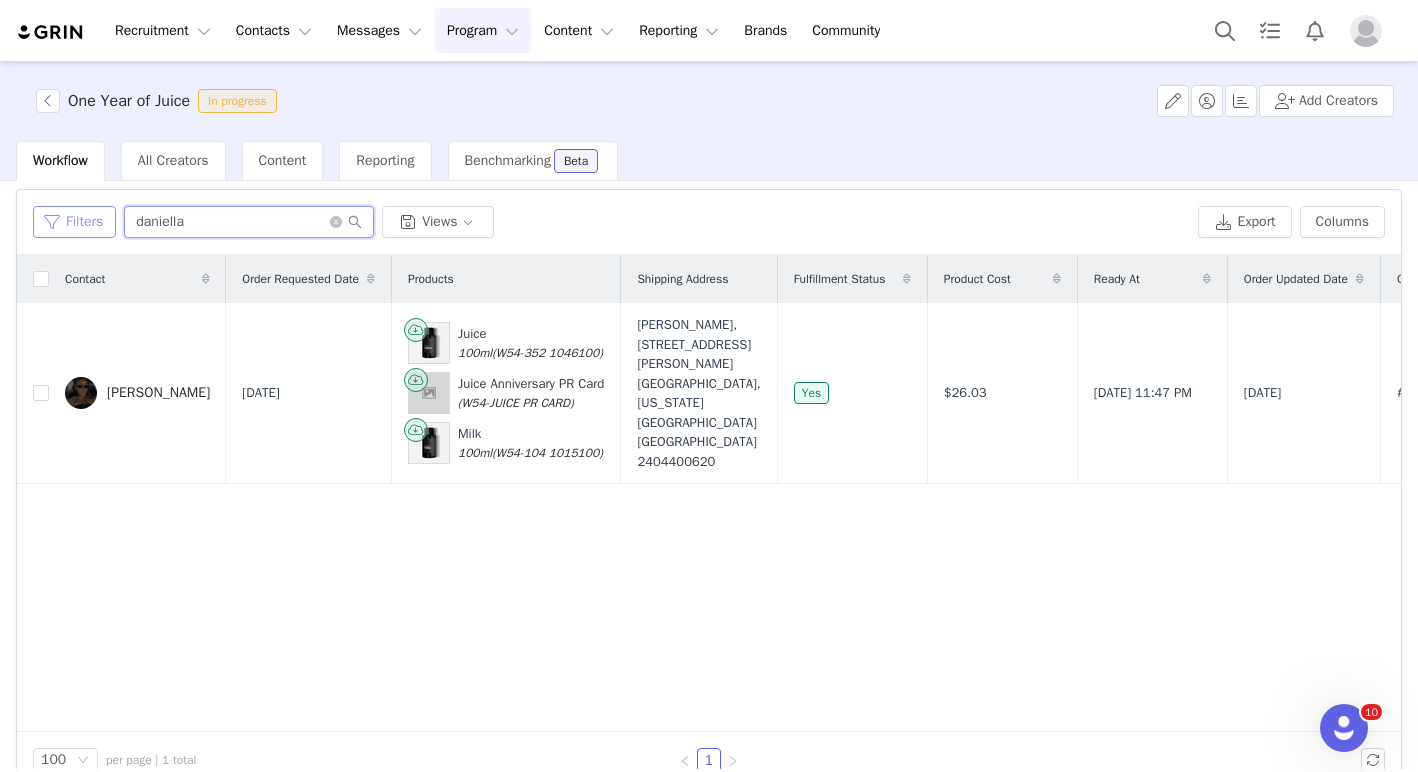 click on "Filters daniella Views" at bounding box center (611, 222) 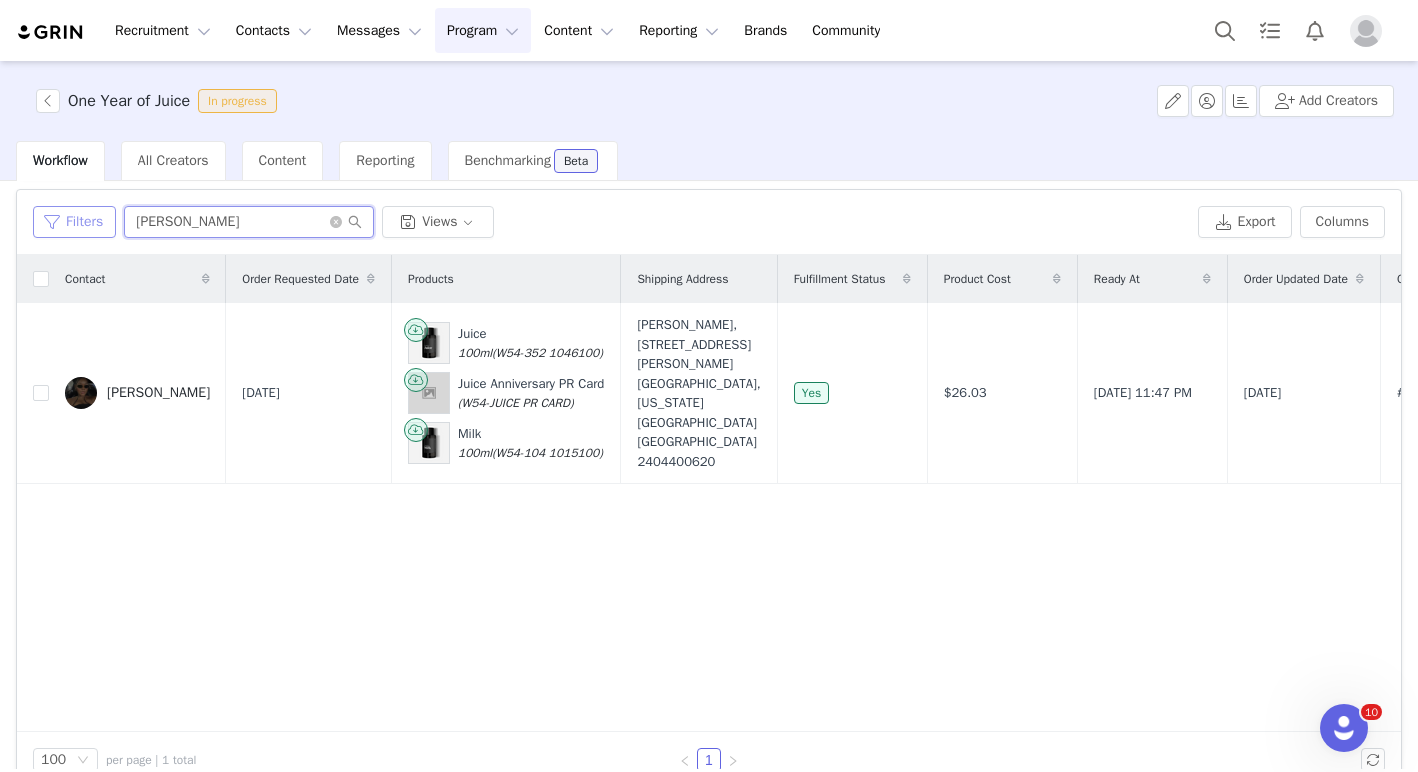 type on "[PERSON_NAME]" 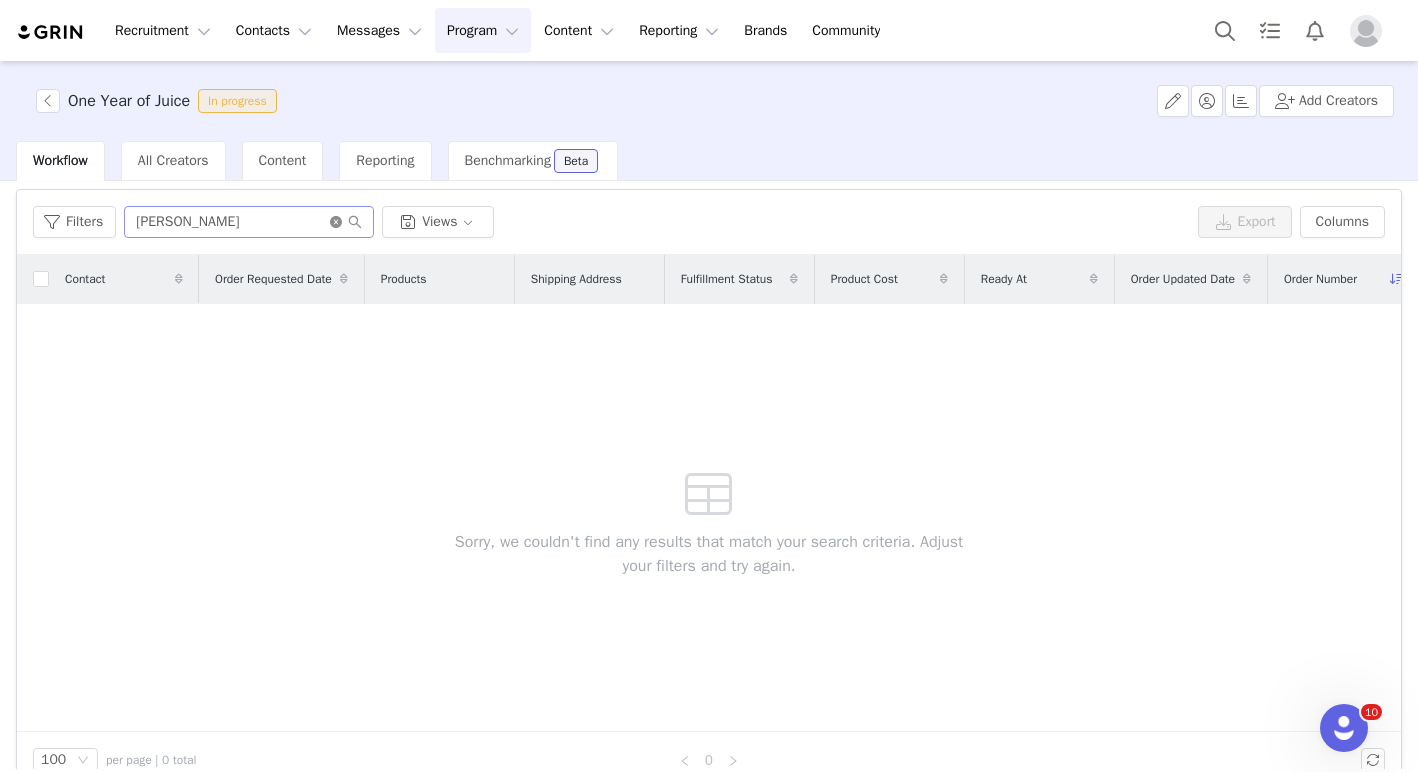 click 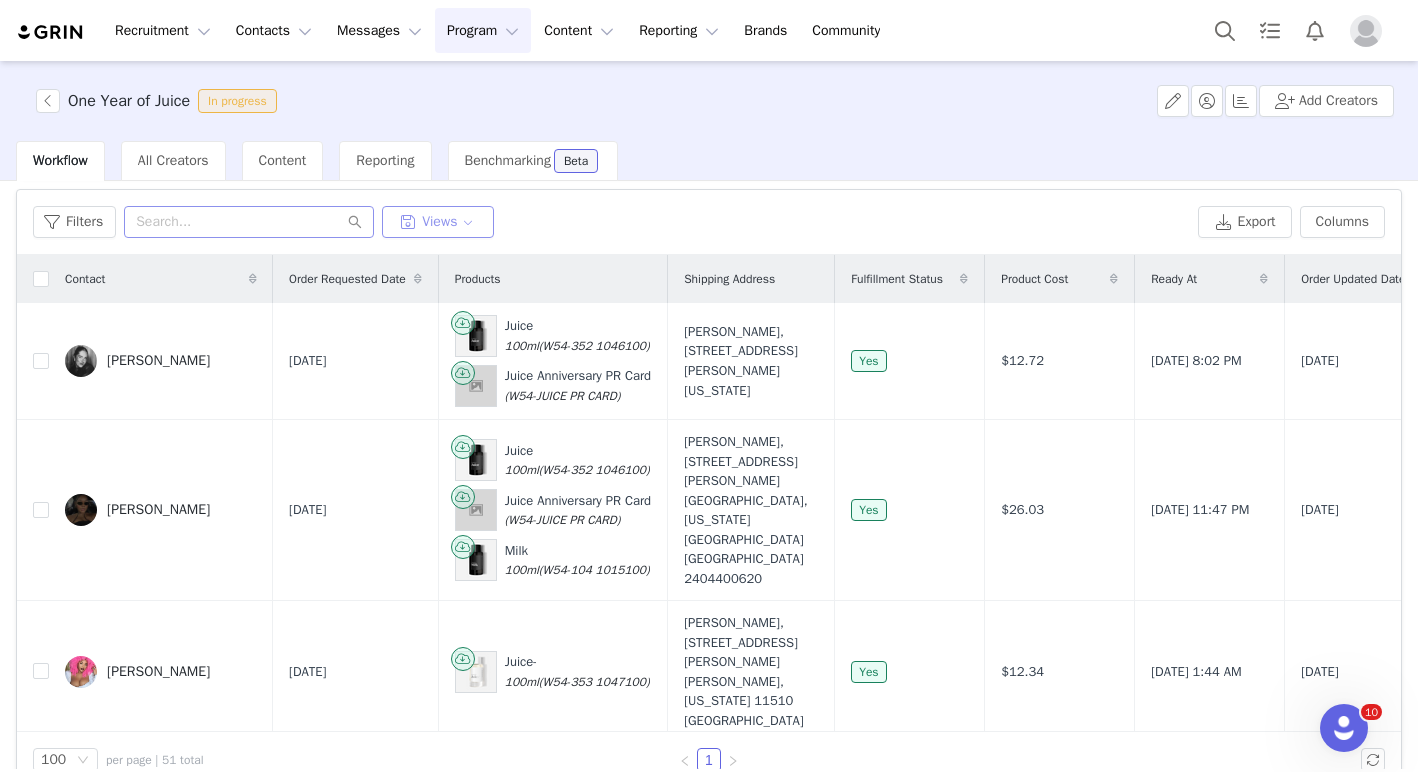 scroll, scrollTop: 0, scrollLeft: 0, axis: both 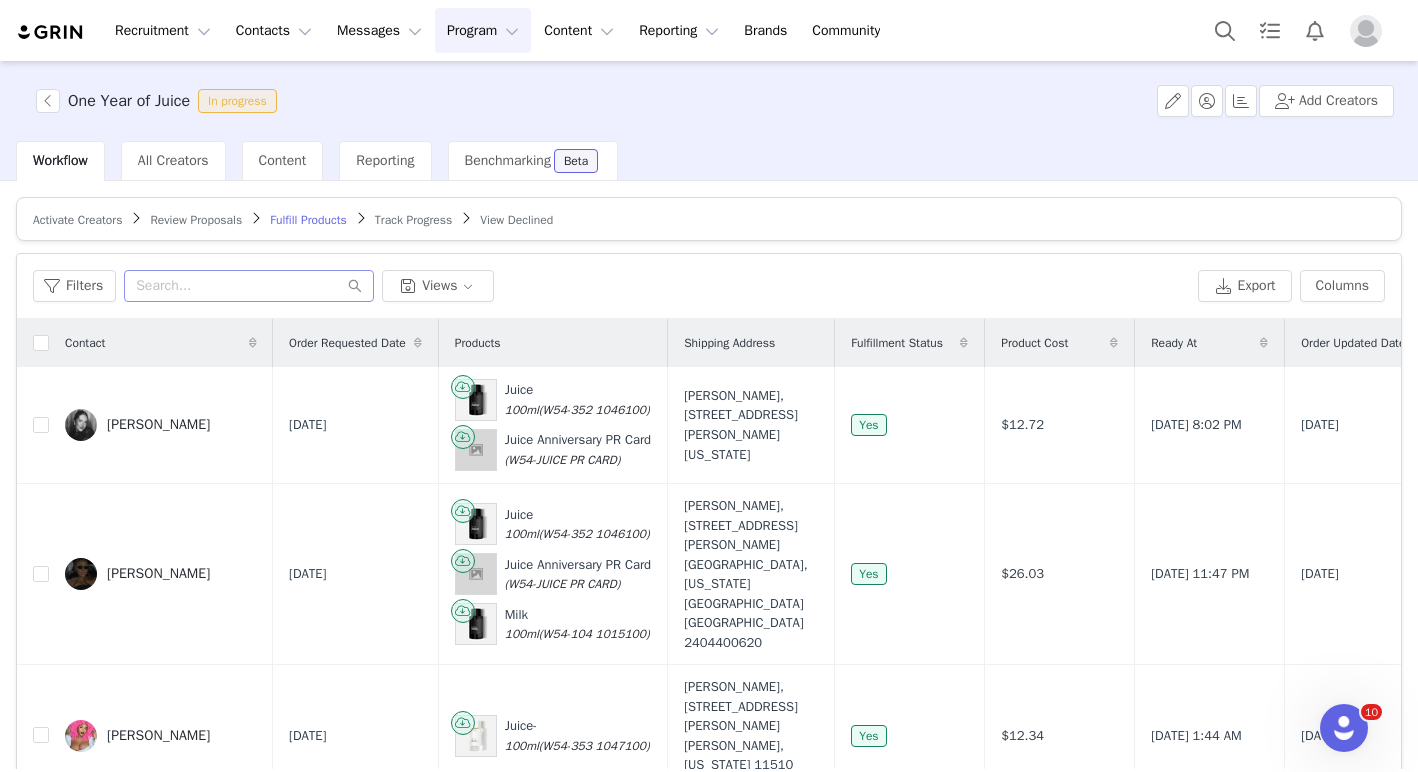 click on "Track Progress" at bounding box center (413, 220) 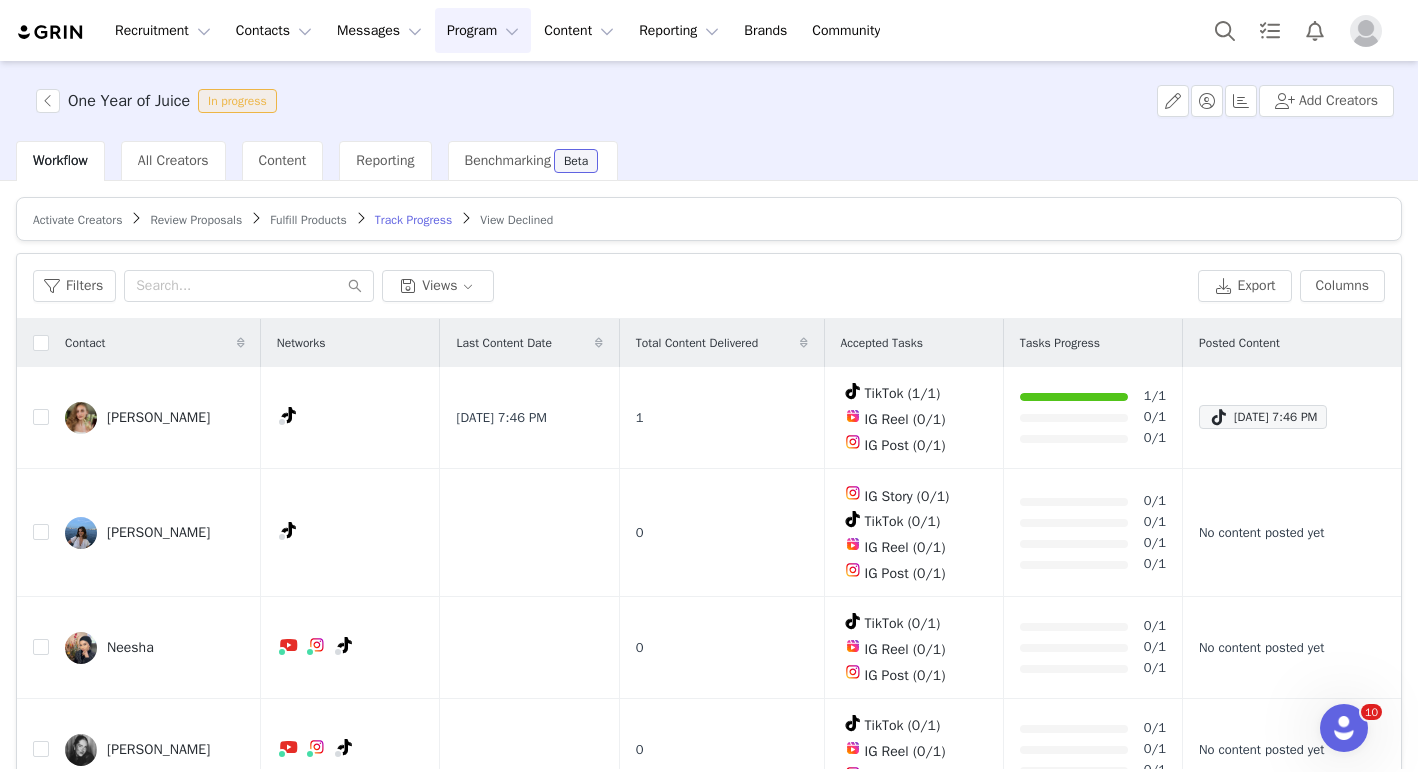 click on "Fulfill Products" at bounding box center (308, 220) 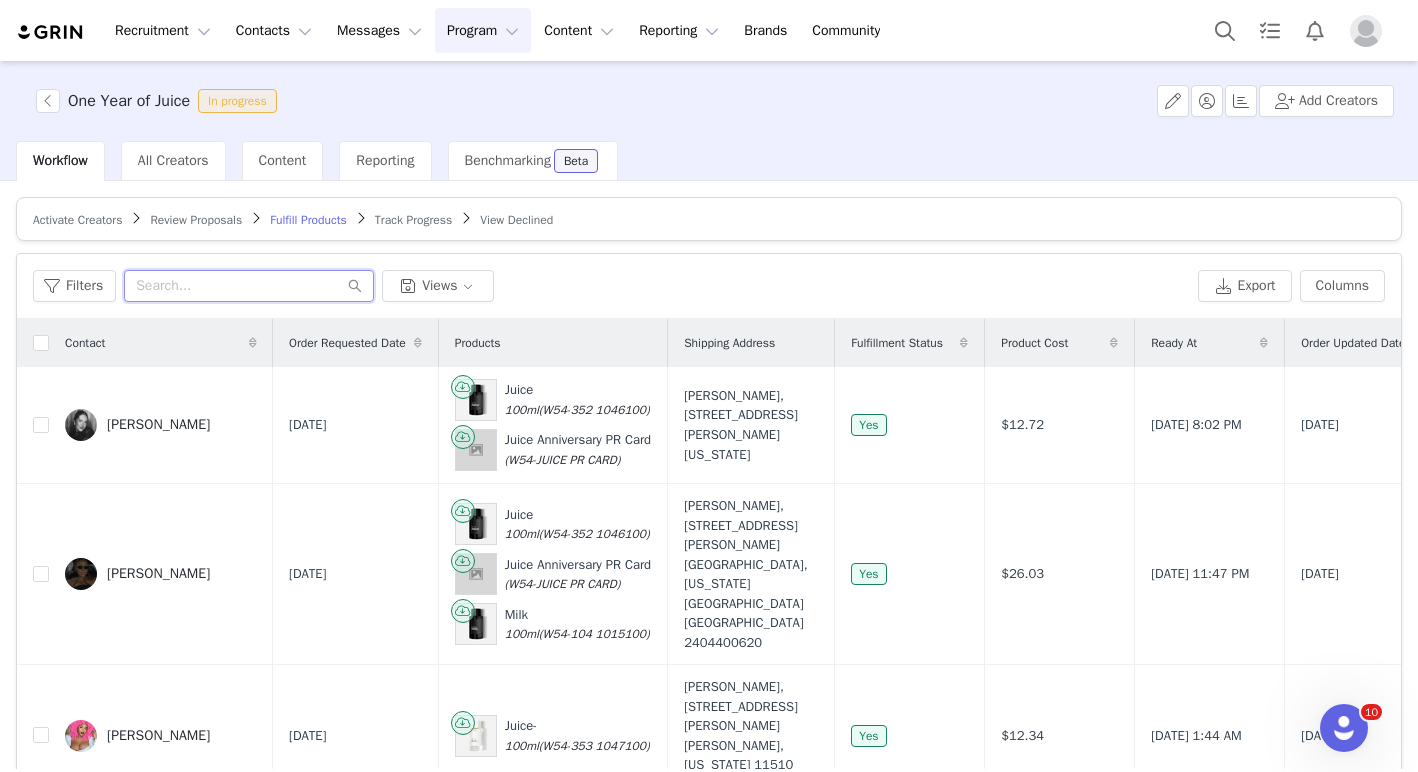 click at bounding box center [249, 286] 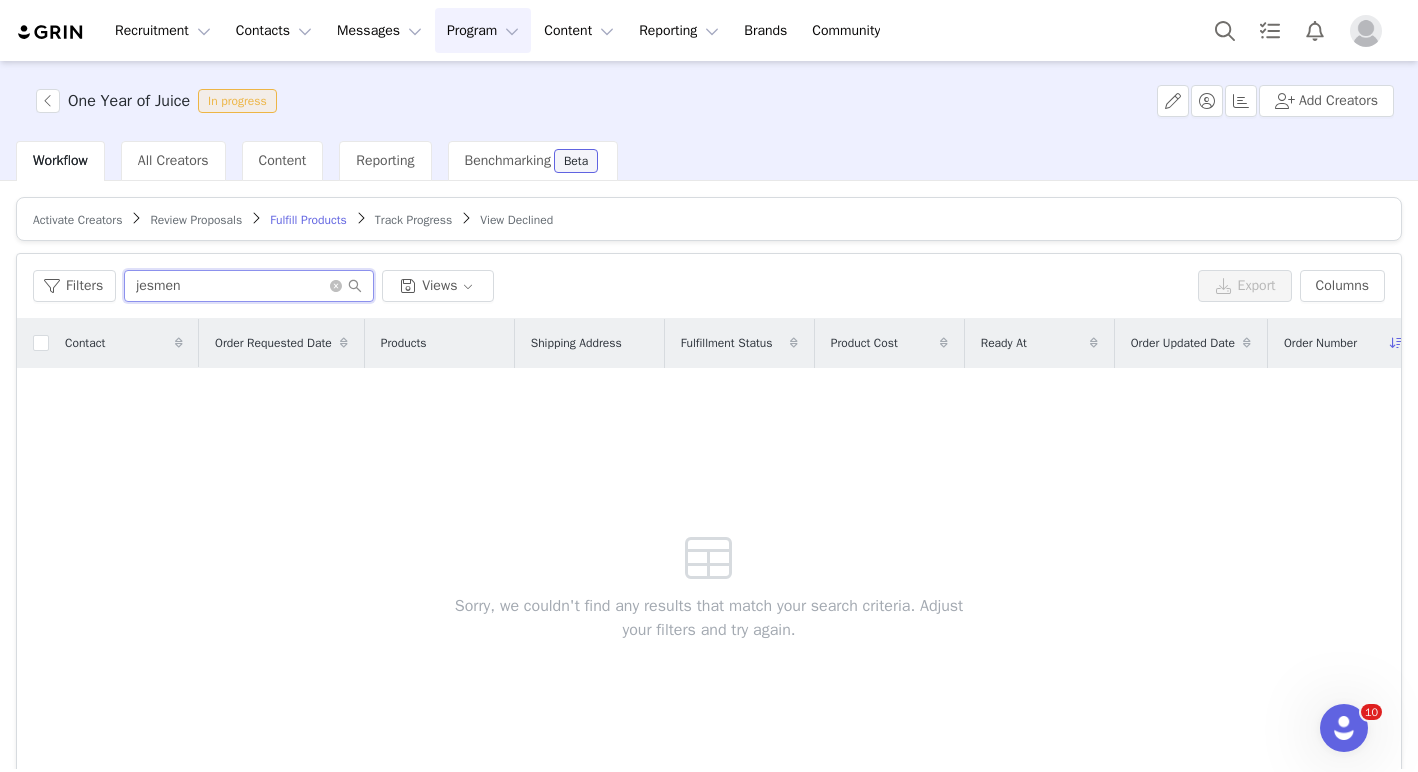 type on "jesmen" 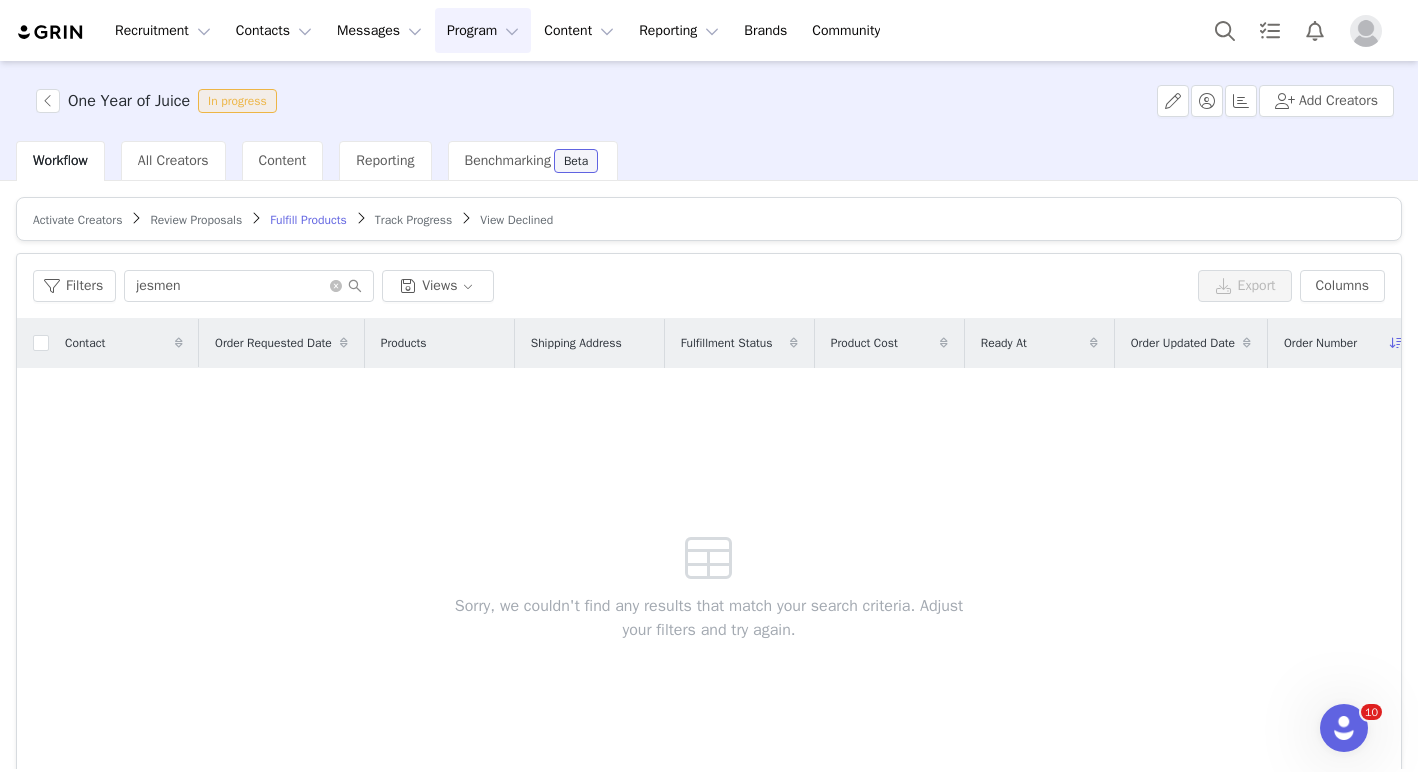 click on "Program Program" at bounding box center [483, 30] 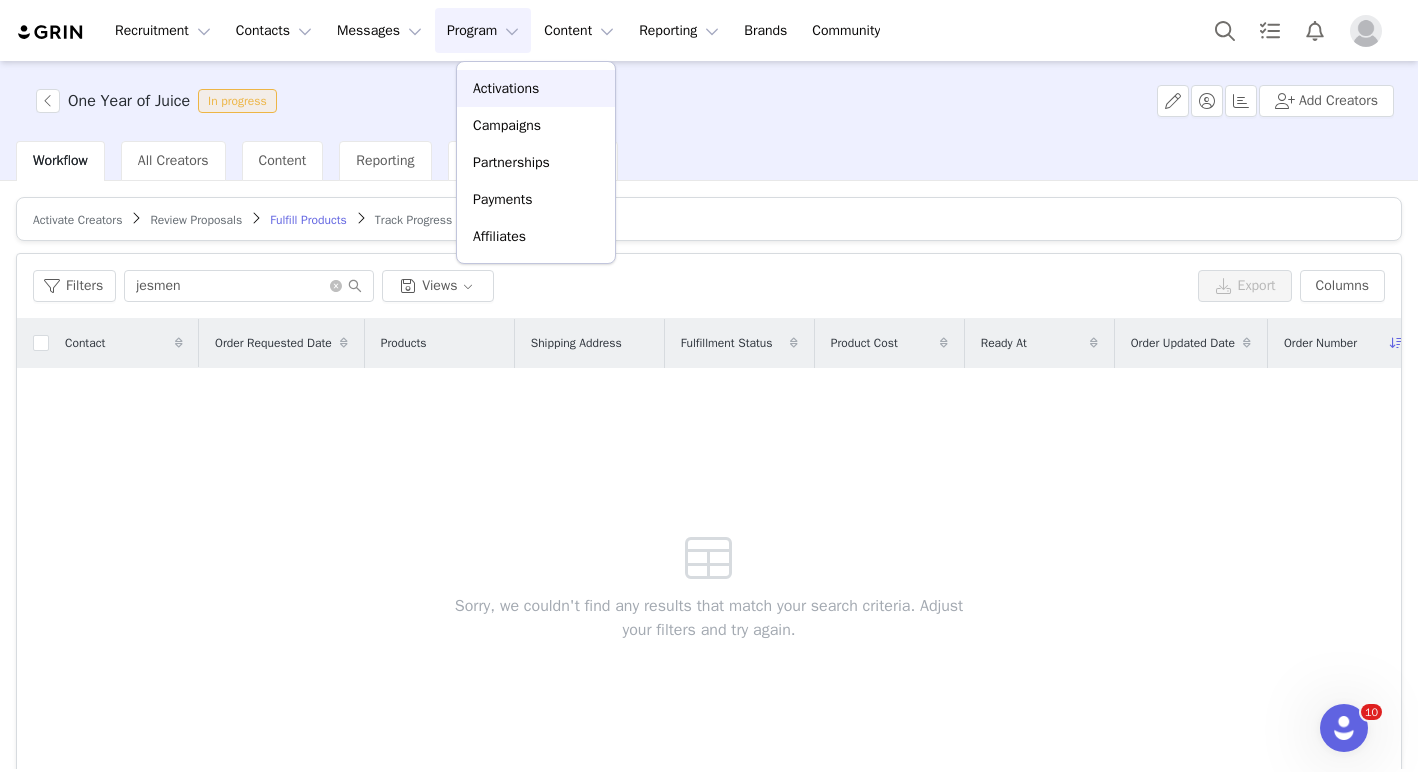 click on "Activations" at bounding box center (506, 88) 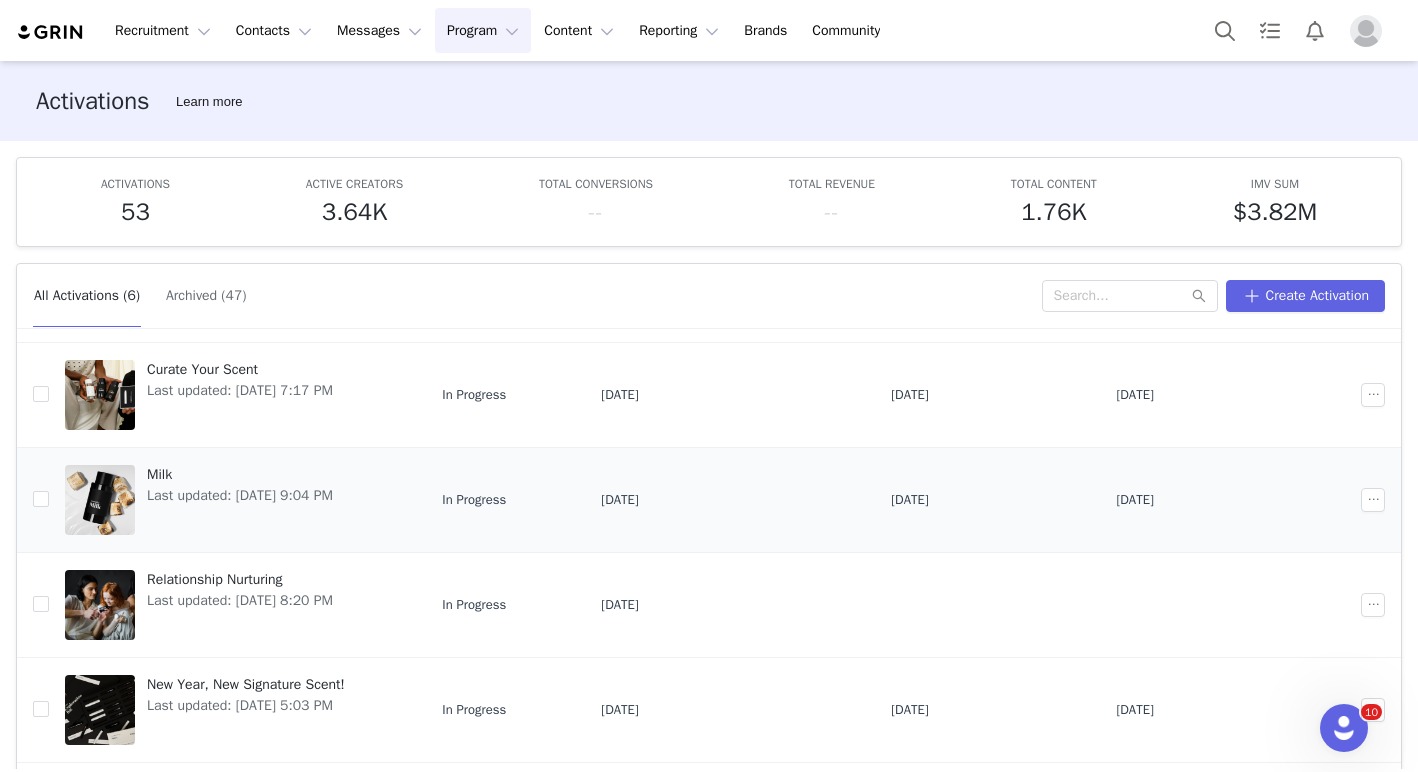 scroll, scrollTop: 206, scrollLeft: 0, axis: vertical 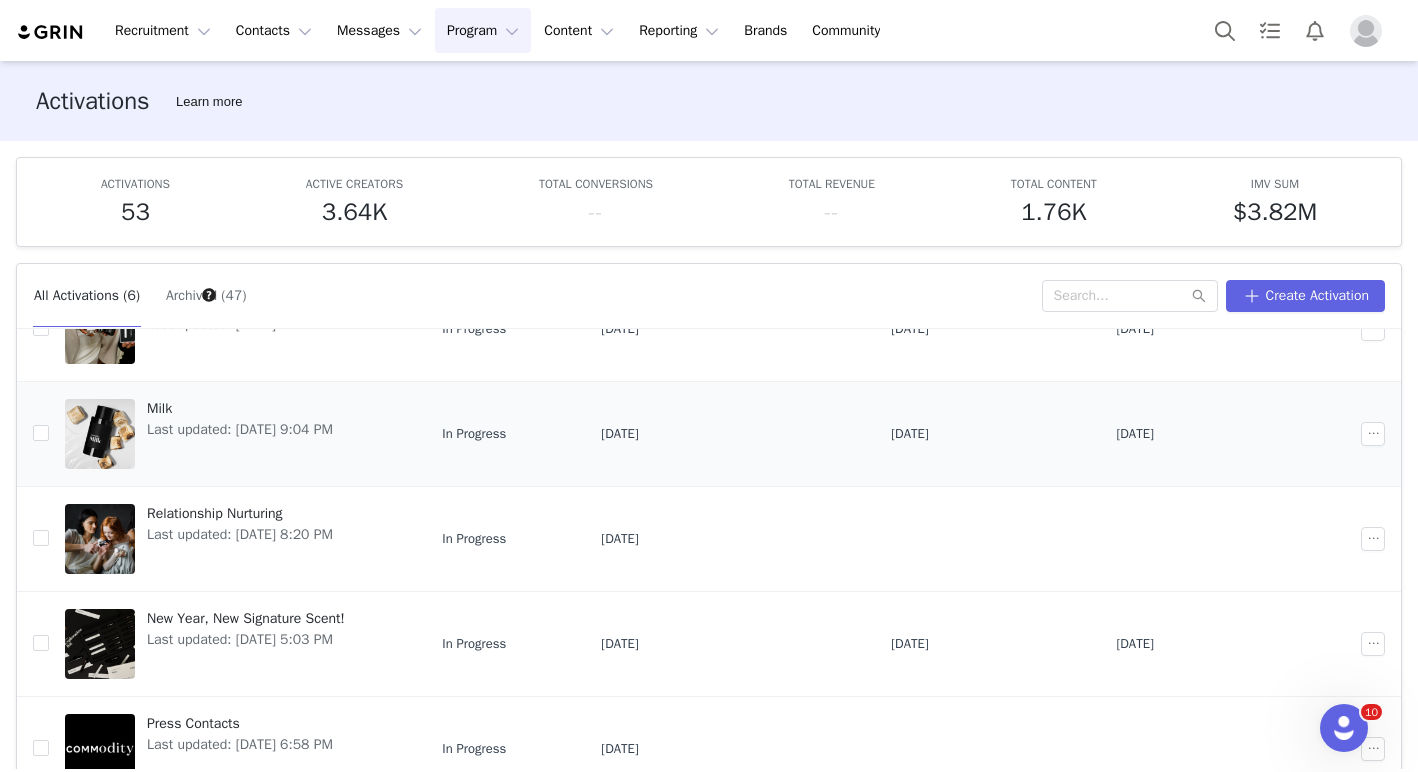 click on "Last updated: [DATE] 9:04 PM" at bounding box center [240, 429] 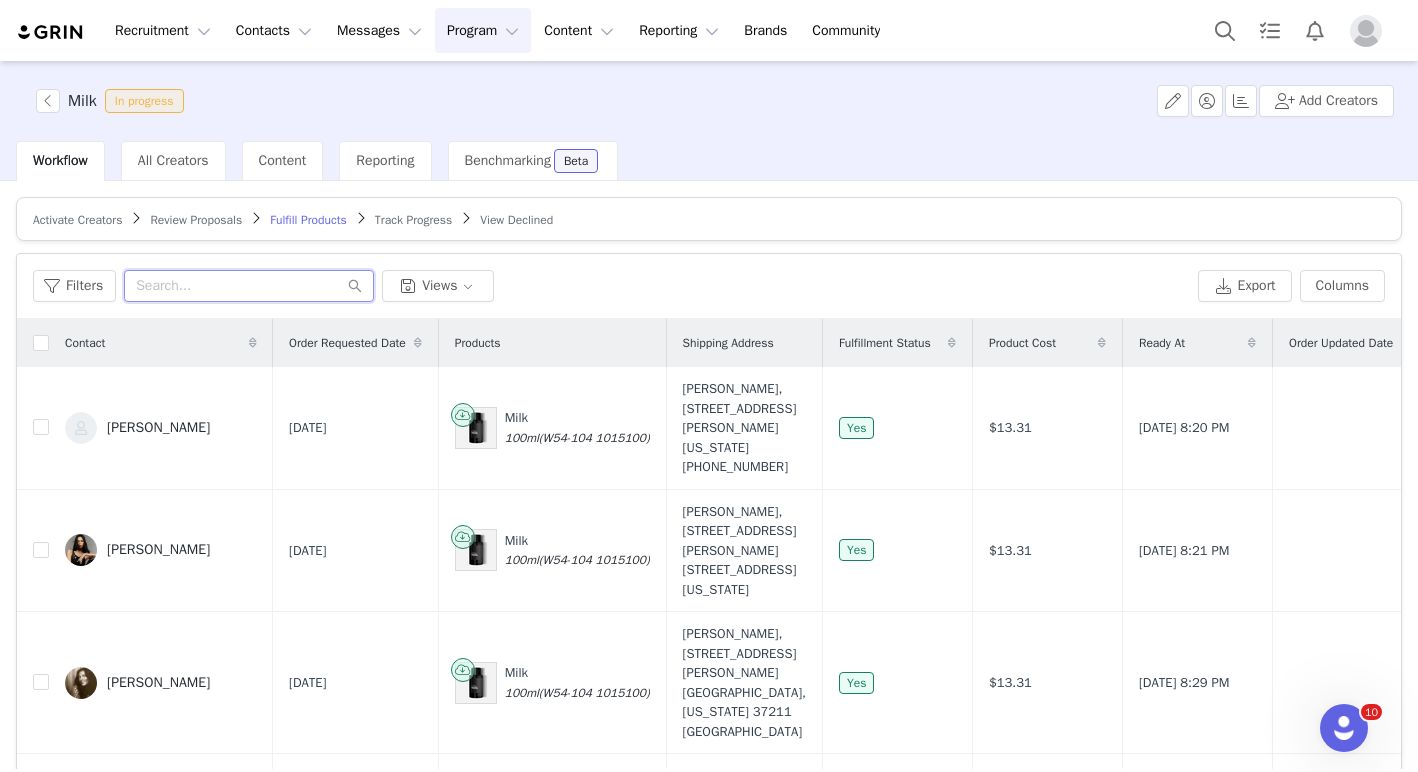 click at bounding box center (249, 286) 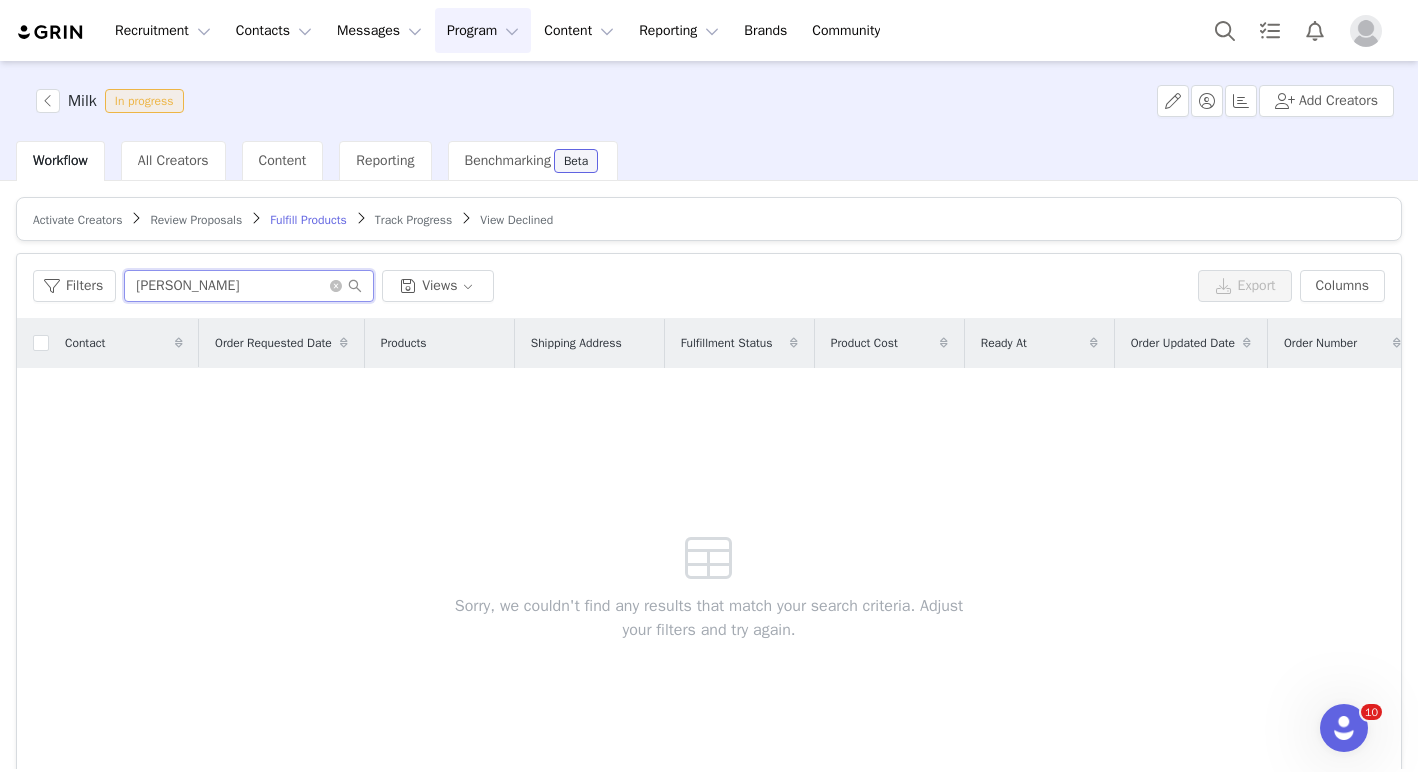 type on "[PERSON_NAME]" 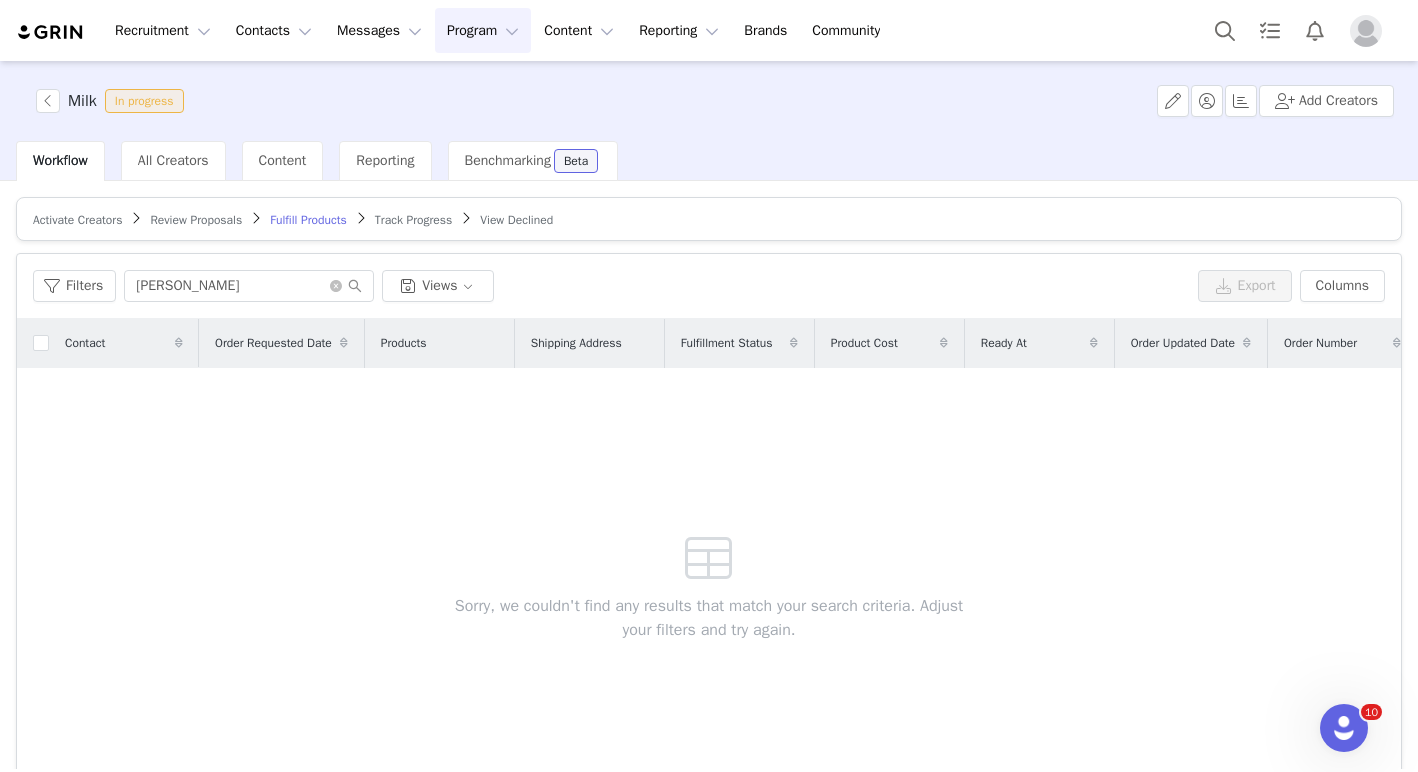 click on "Track Progress" at bounding box center (413, 220) 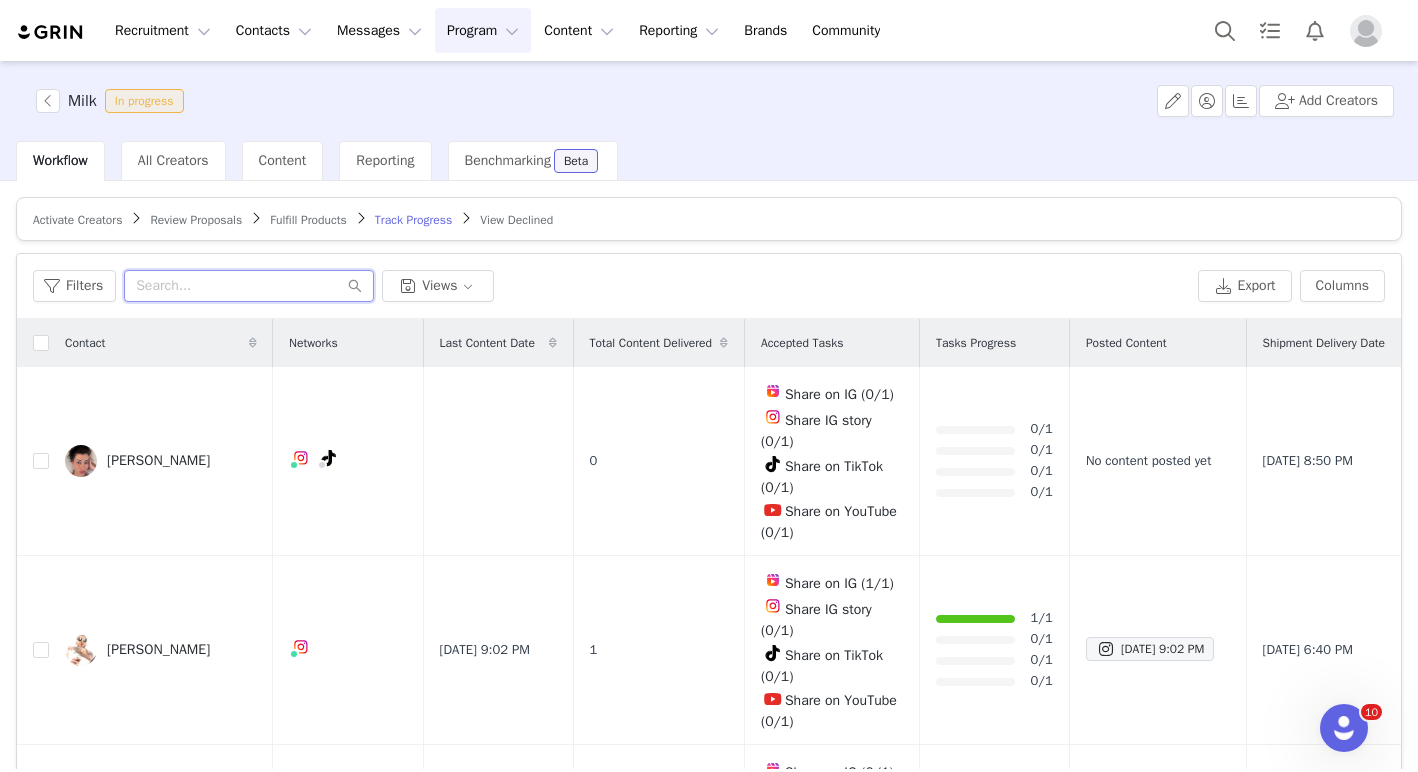 click at bounding box center (249, 286) 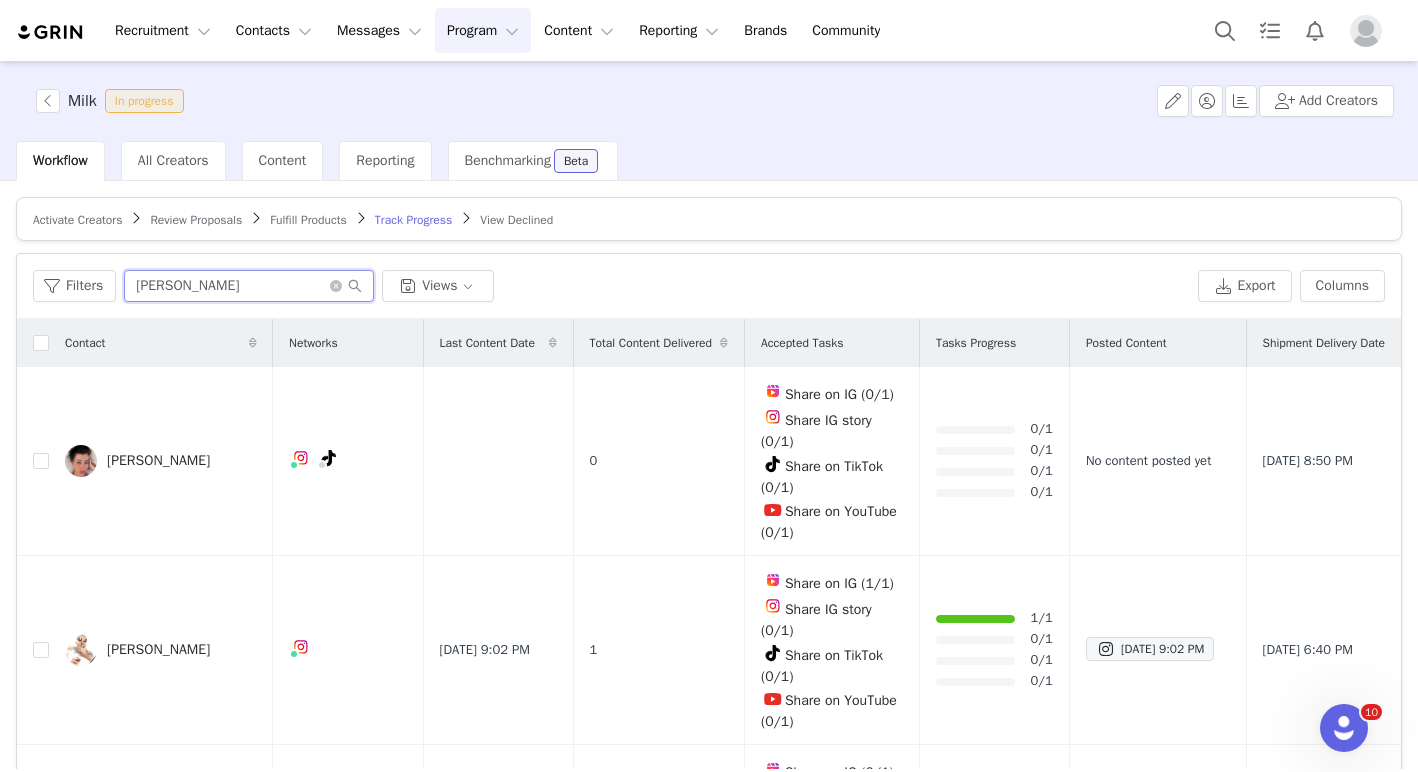 type on "[PERSON_NAME]" 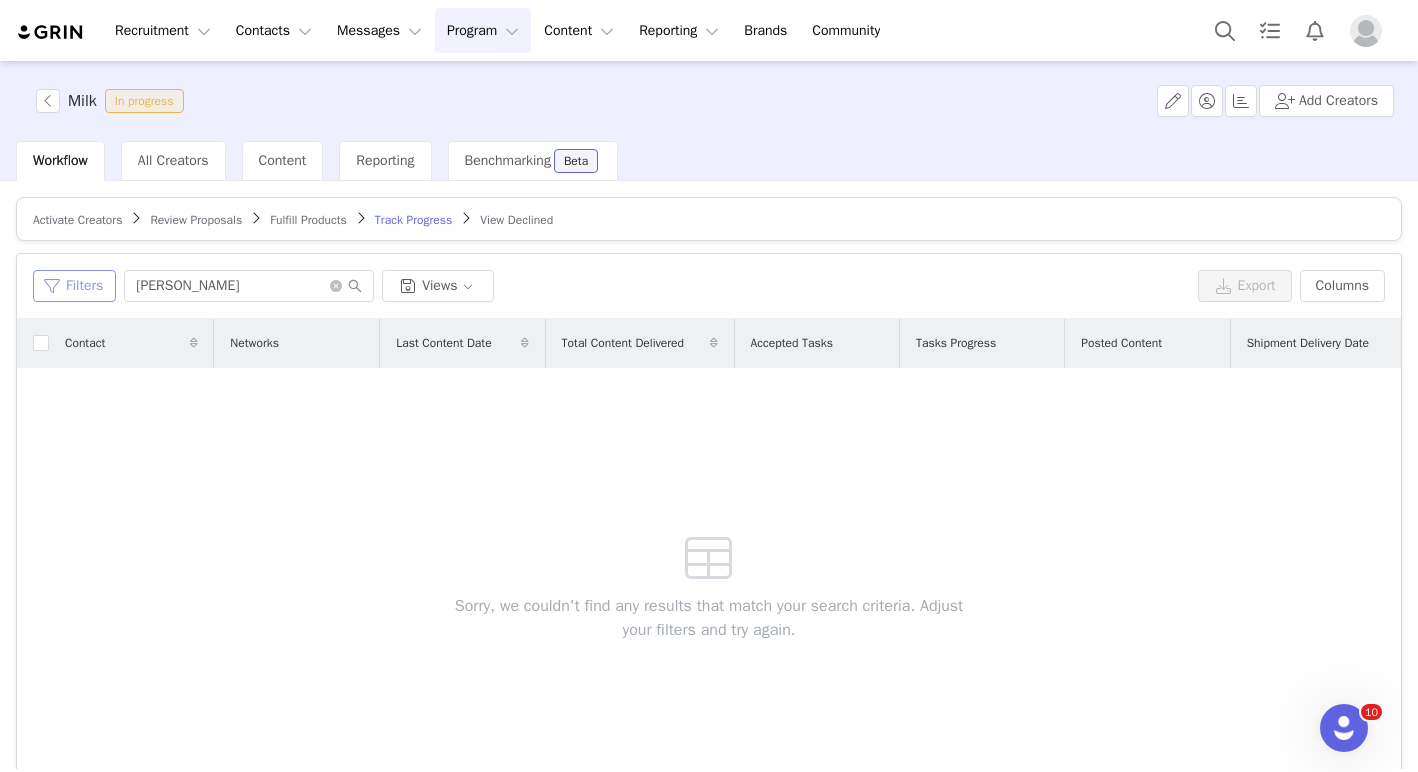 click on "Filters" at bounding box center [74, 286] 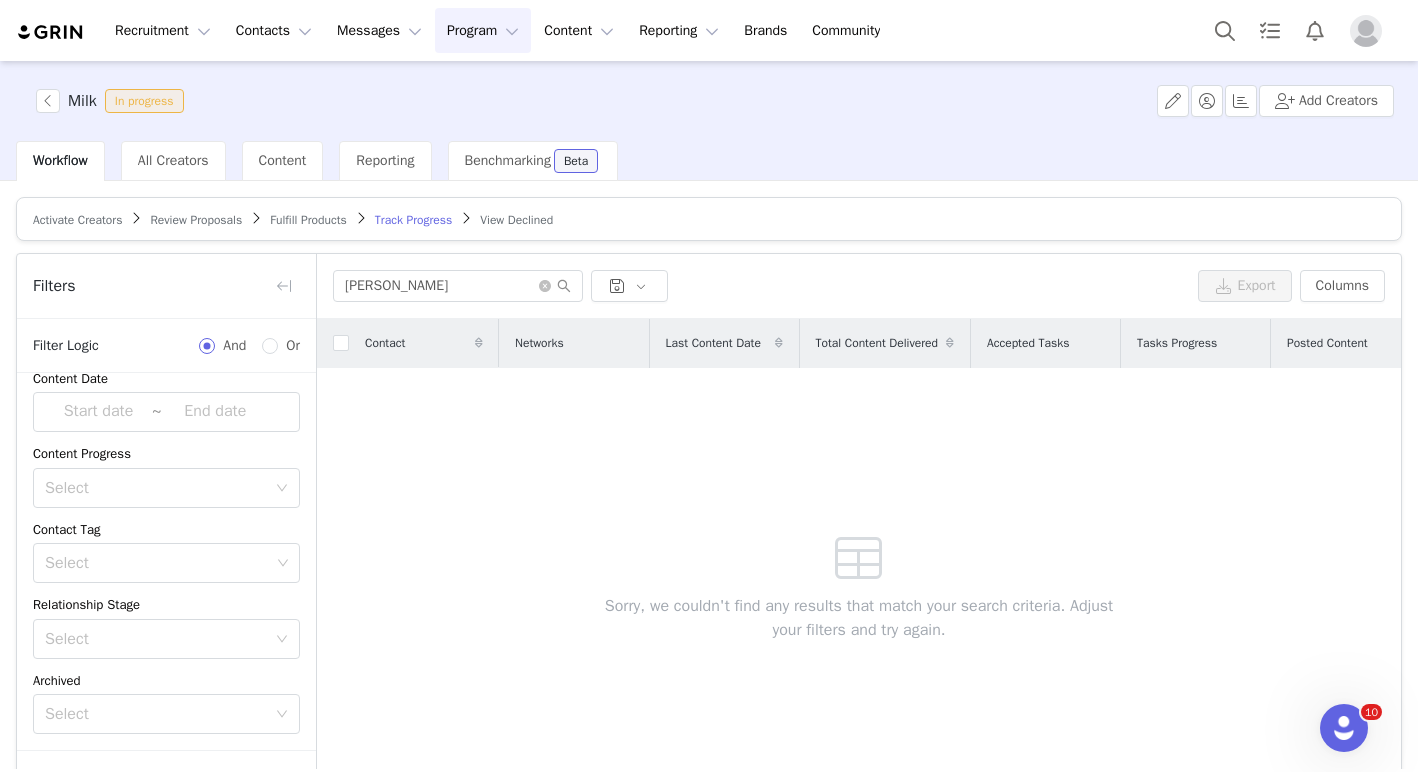 scroll, scrollTop: 132, scrollLeft: 0, axis: vertical 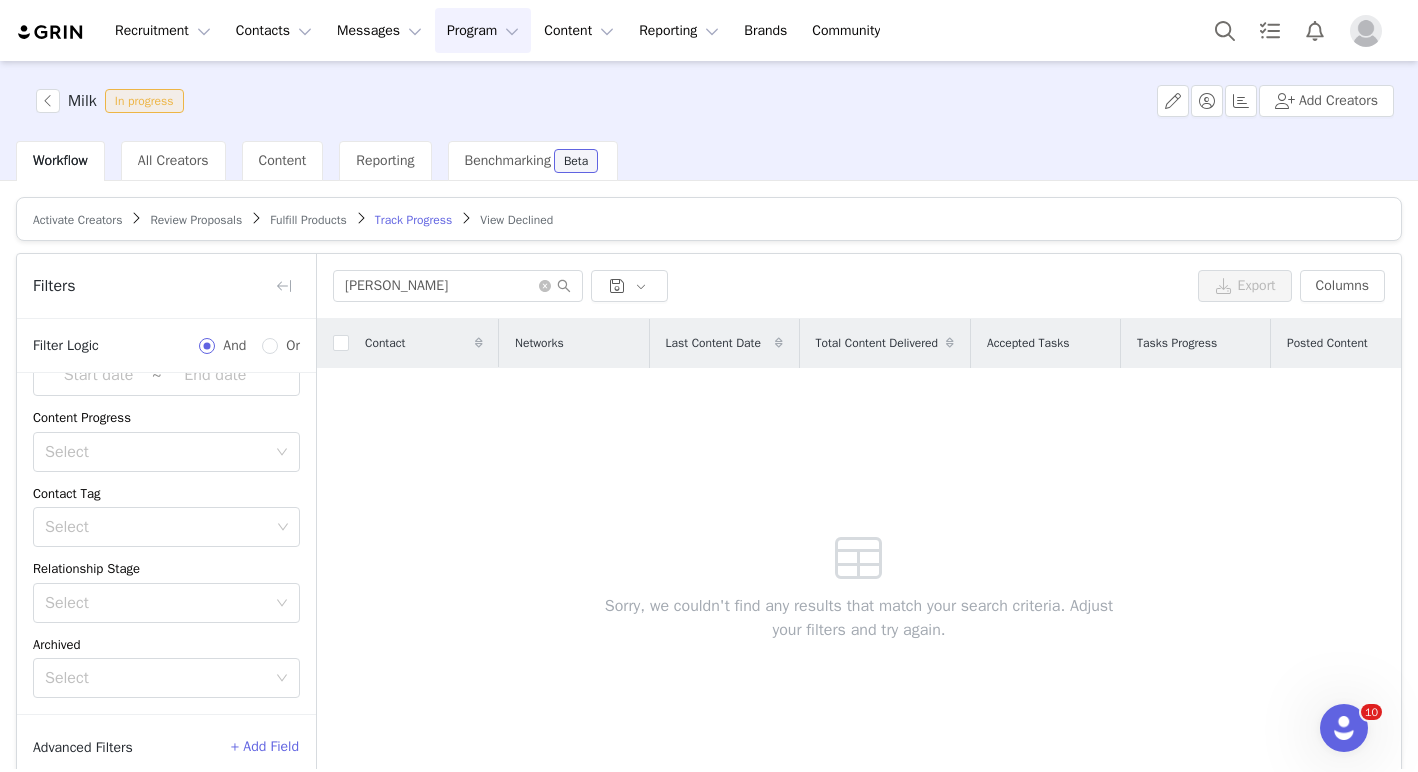 click on "Activate Creators" at bounding box center [77, 220] 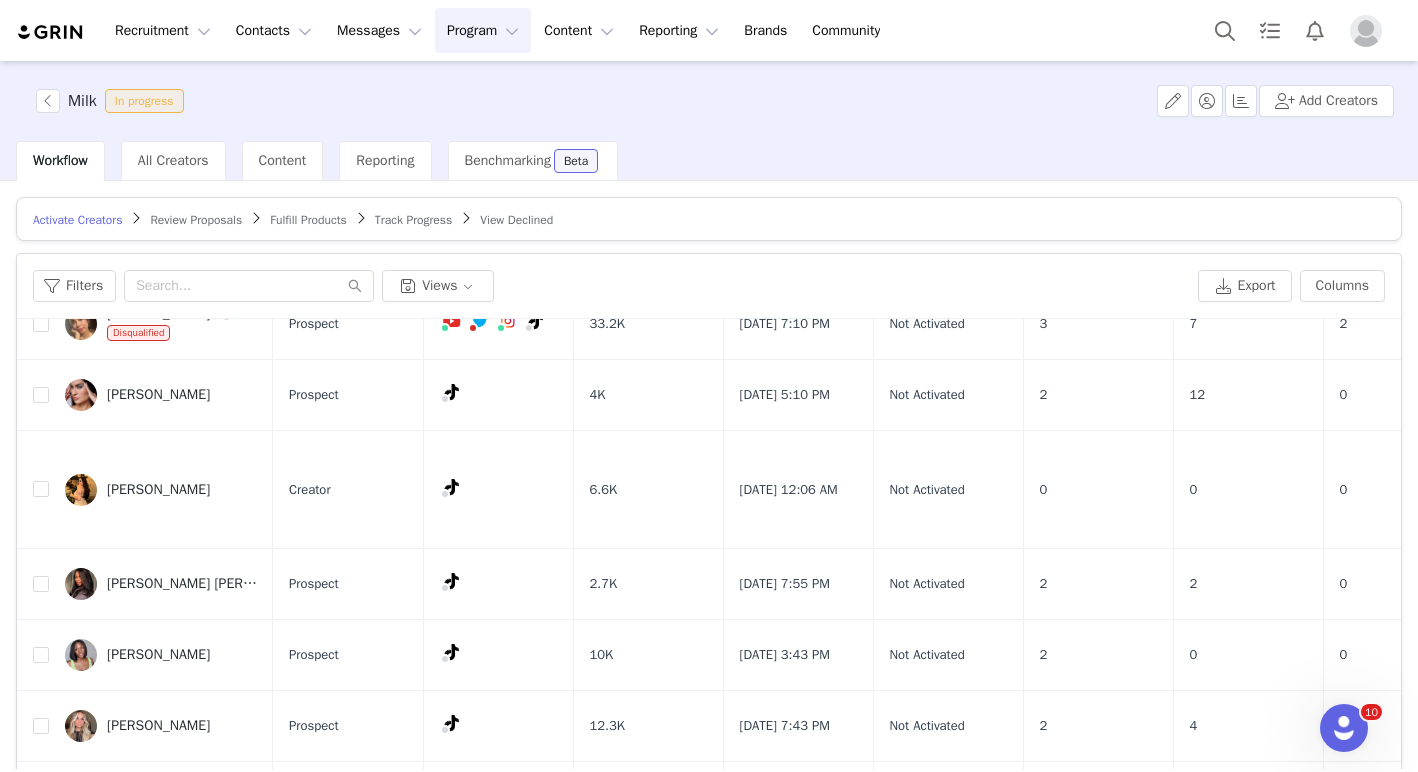 scroll, scrollTop: 1251, scrollLeft: 0, axis: vertical 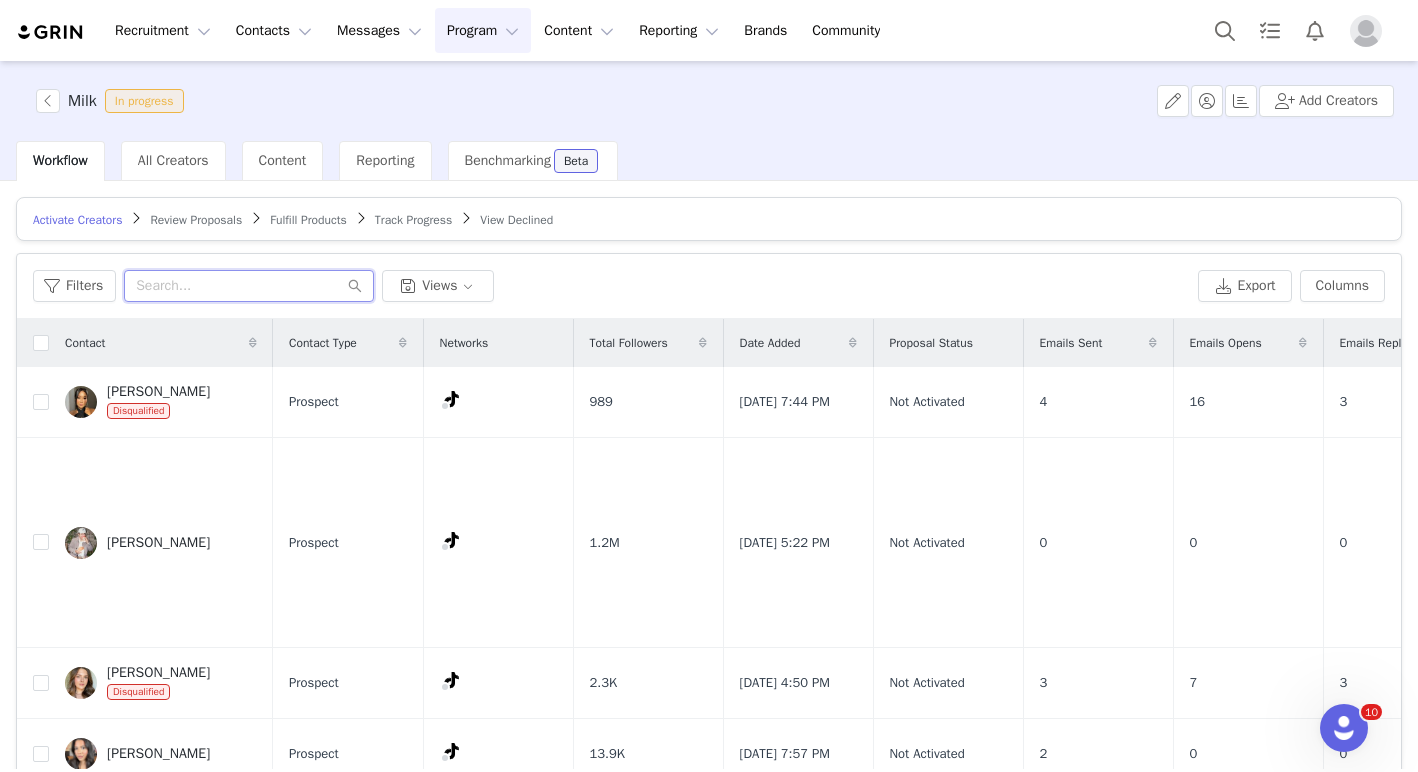 click at bounding box center [249, 286] 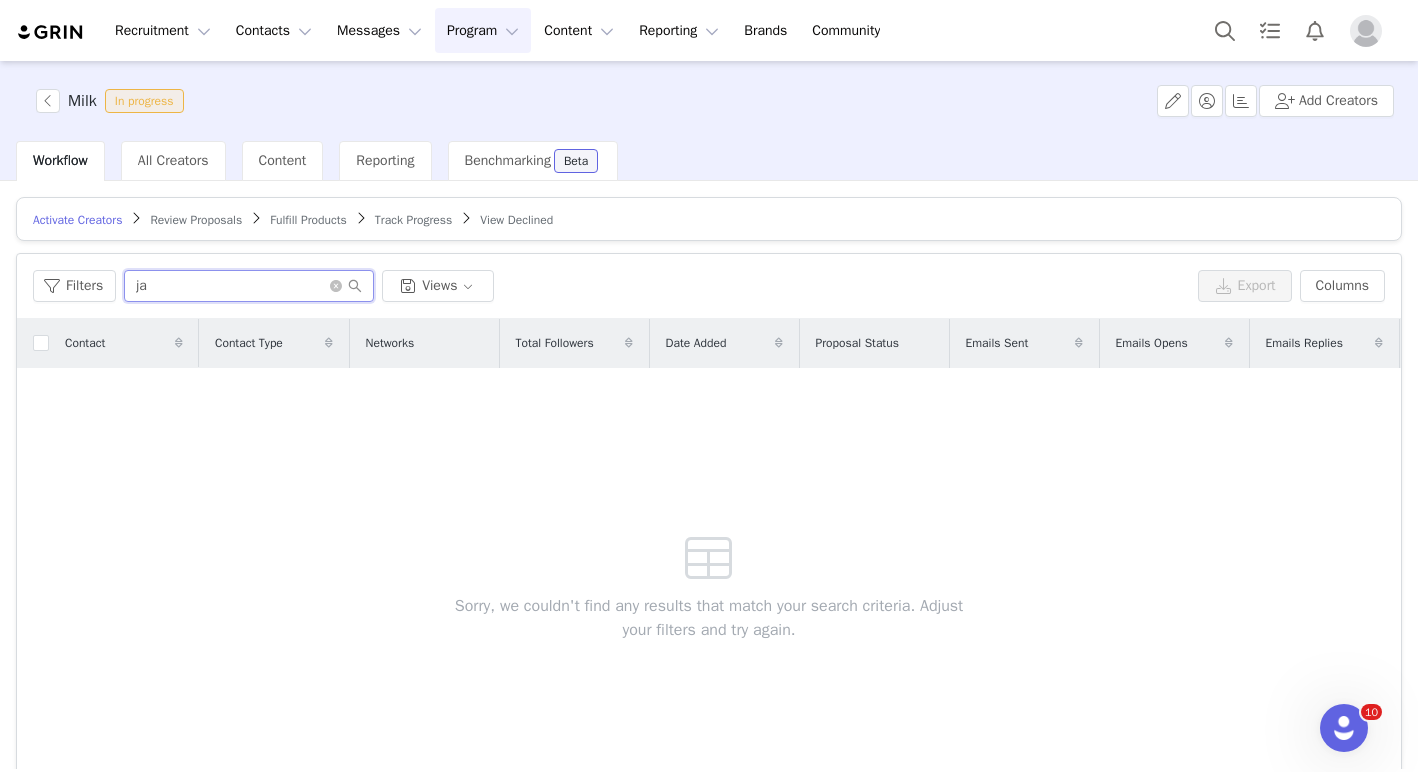type on "j" 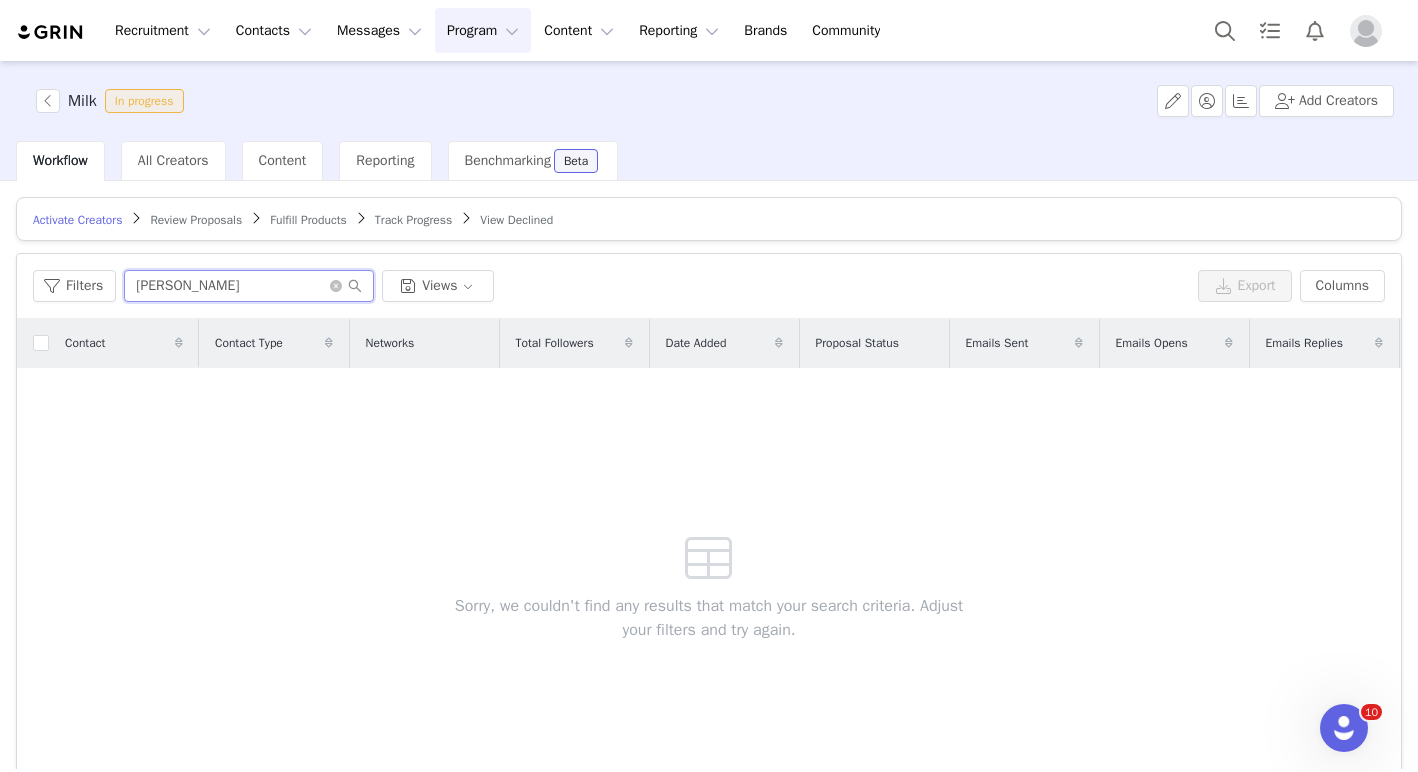 type on "[PERSON_NAME]" 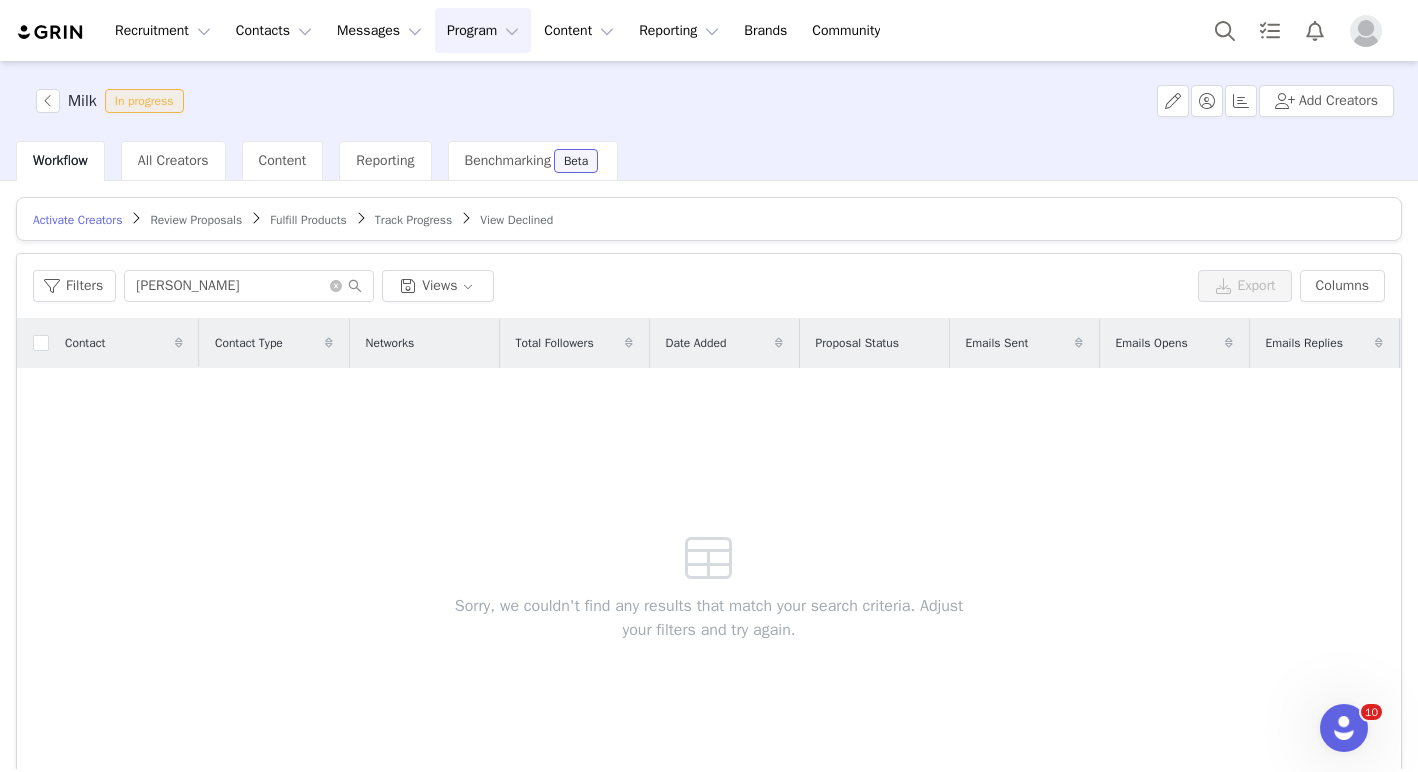 click on "Program Program" at bounding box center (483, 30) 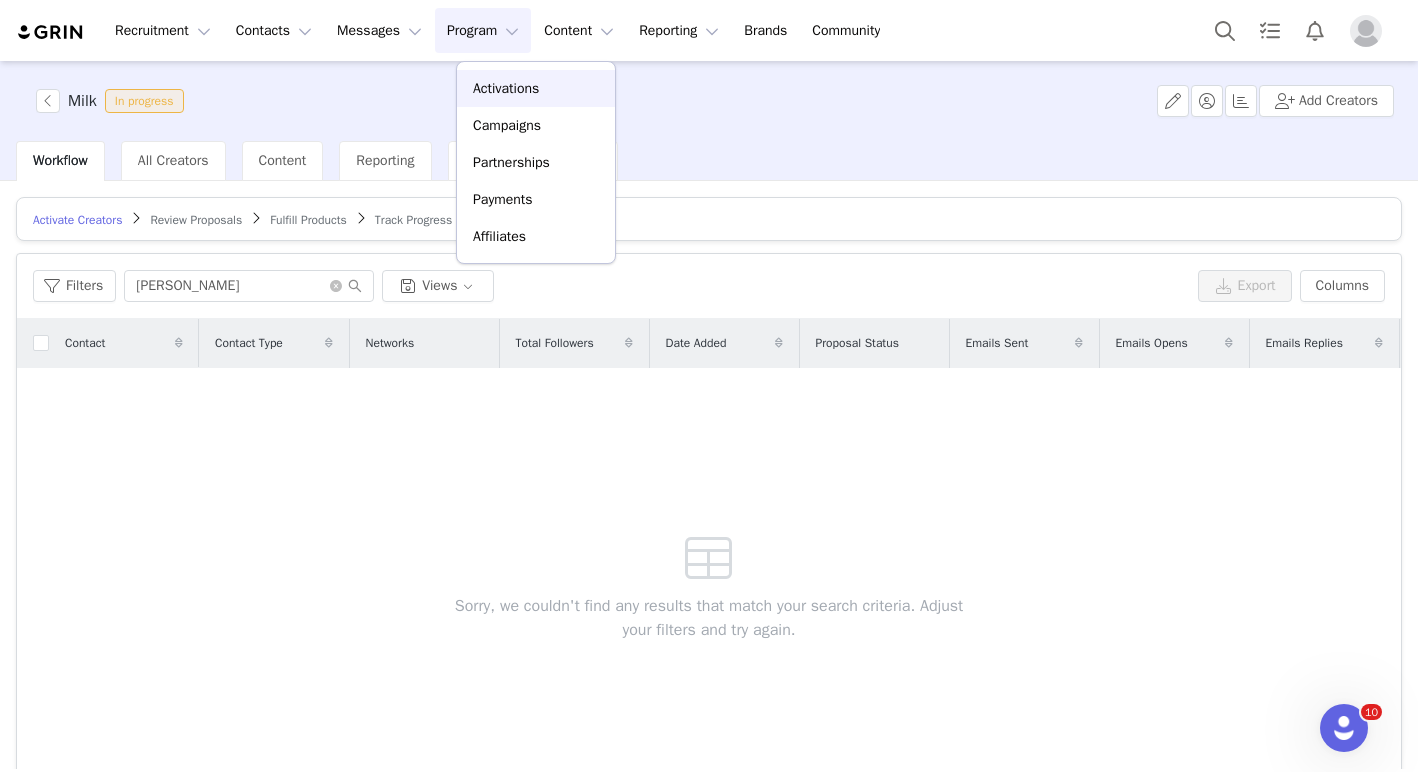 click on "Activations" at bounding box center [506, 88] 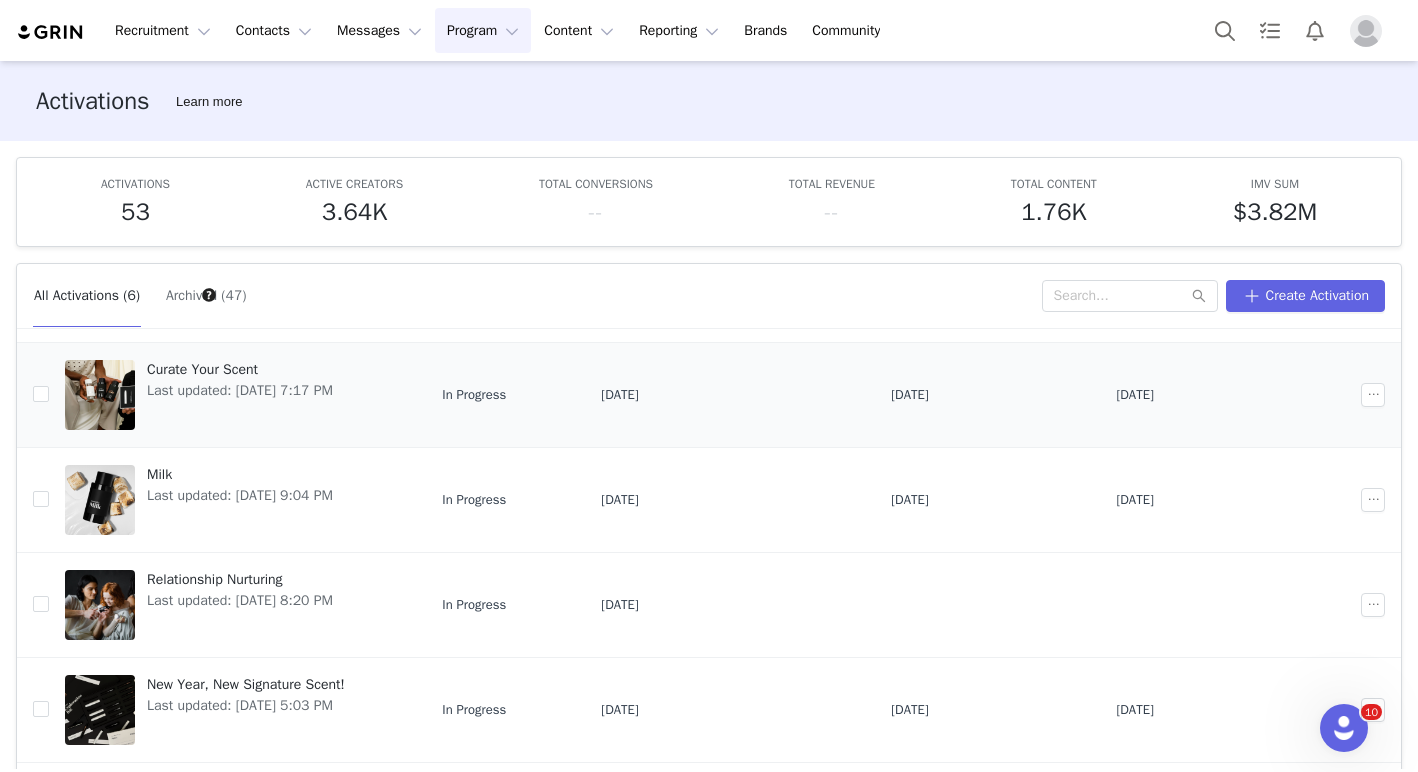 scroll, scrollTop: 0, scrollLeft: 0, axis: both 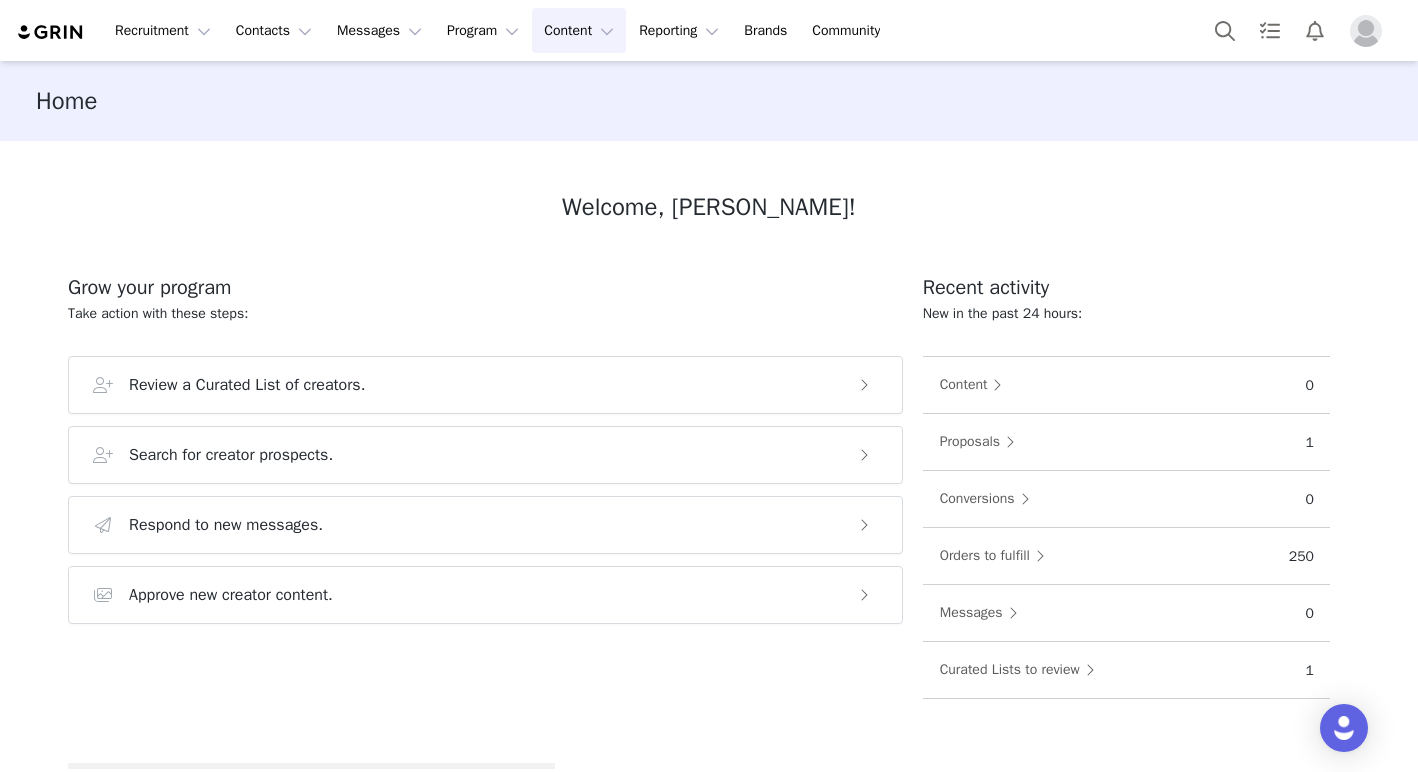 click on "Content Content" at bounding box center [579, 30] 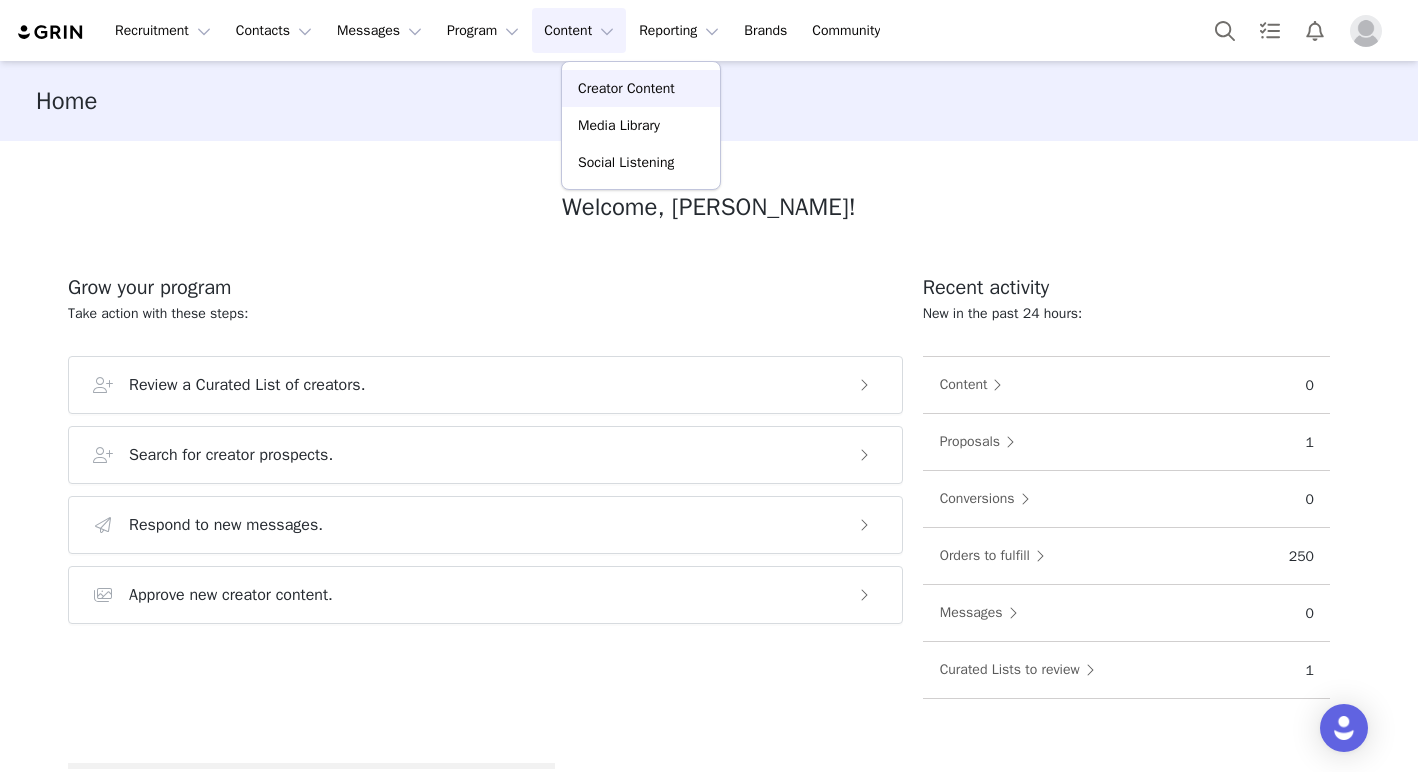click on "Creator Content" at bounding box center (626, 88) 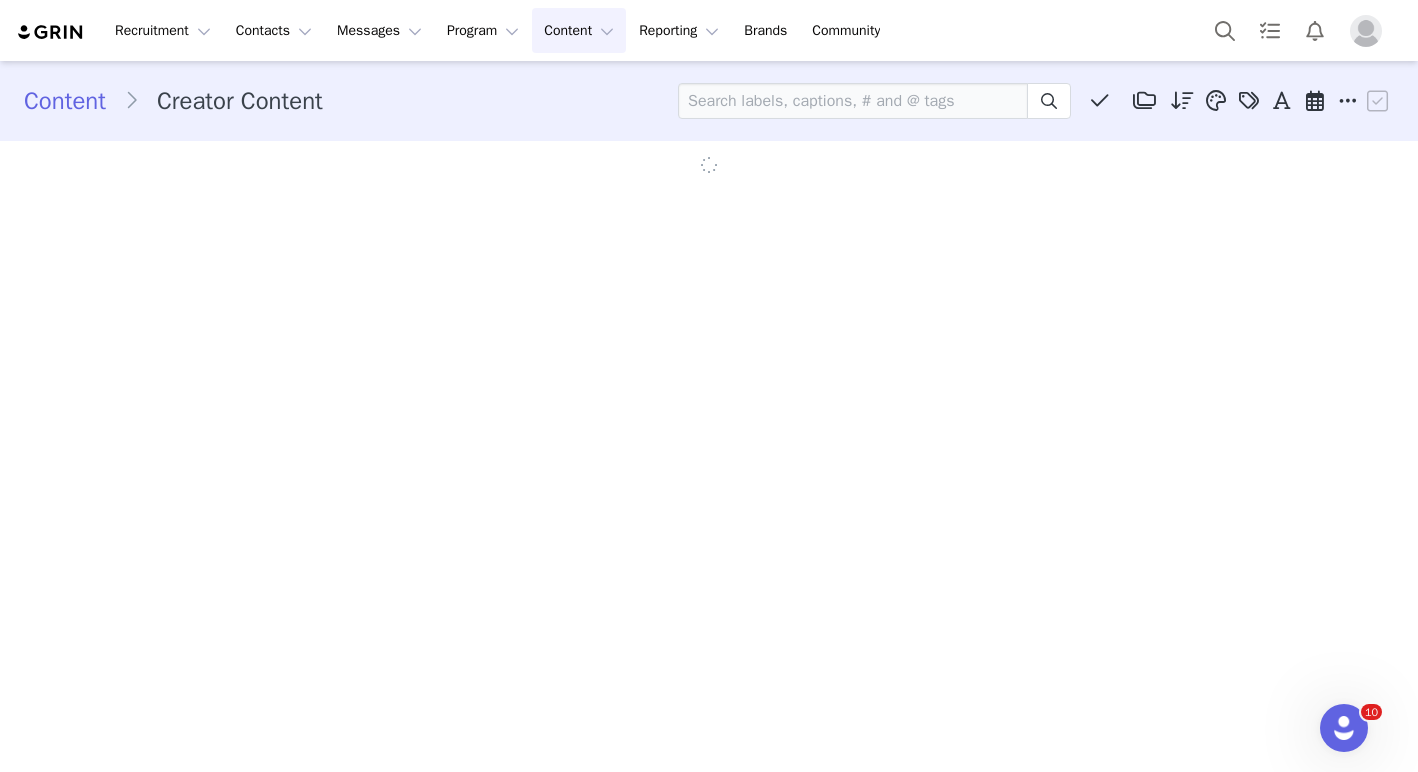 scroll, scrollTop: 0, scrollLeft: 0, axis: both 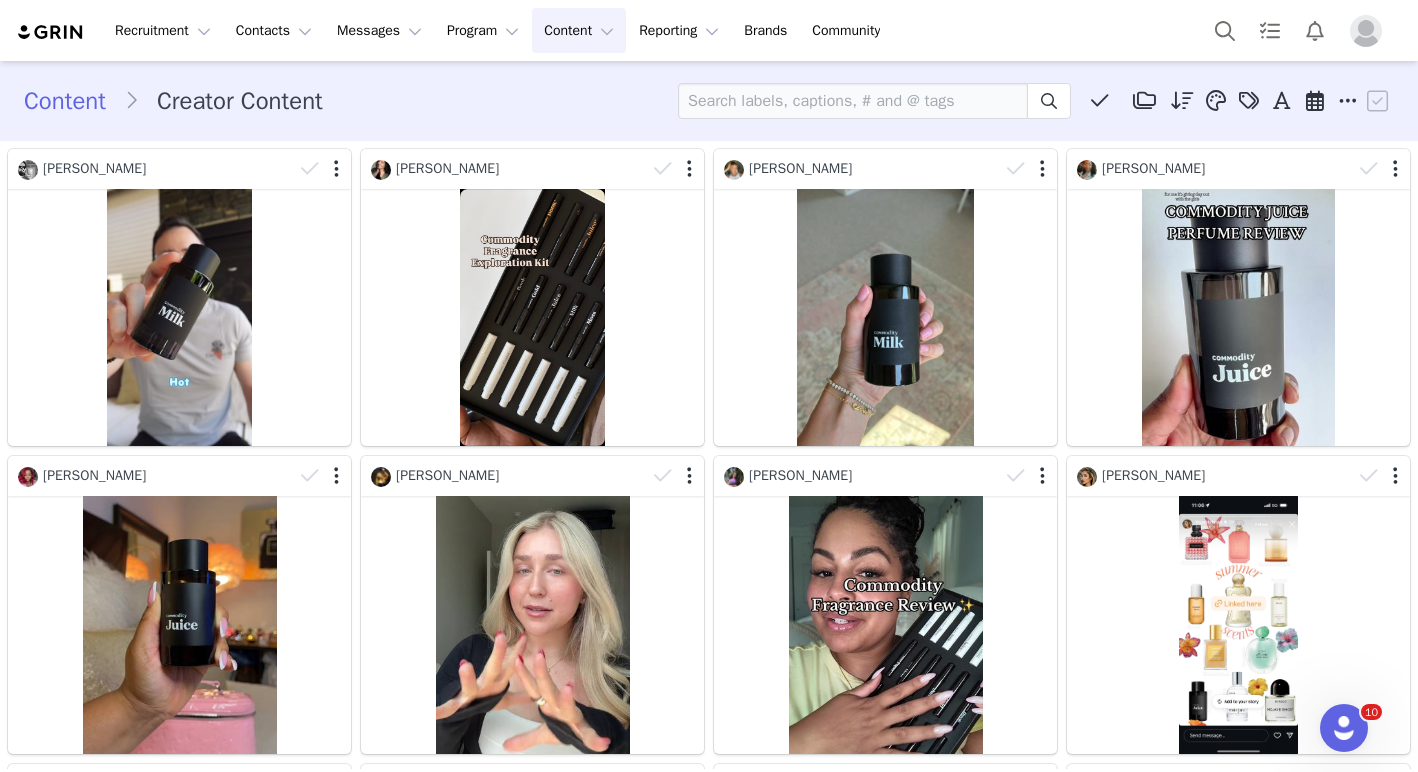 drag, startPoint x: 29, startPoint y: 37, endPoint x: 84, endPoint y: 53, distance: 57.280014 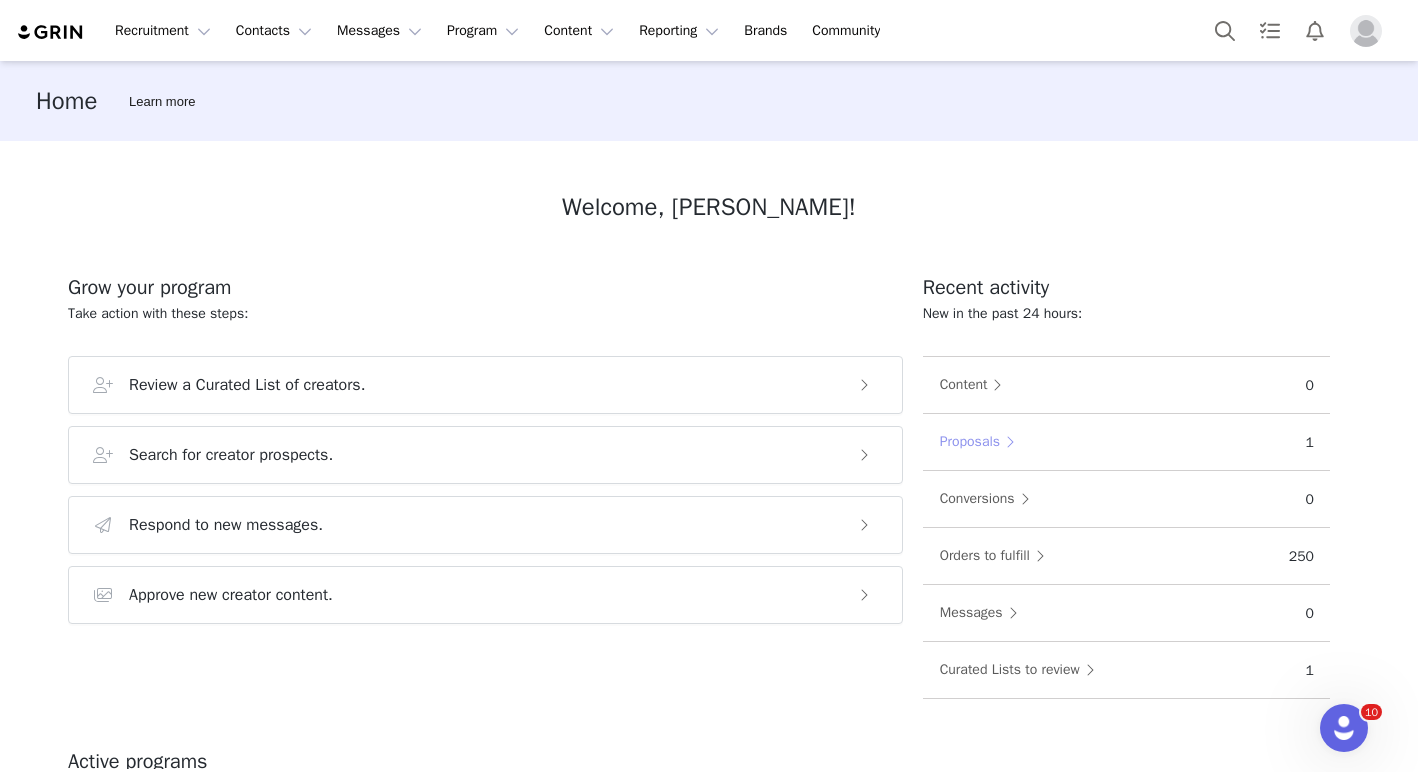 click on "Proposals" at bounding box center (982, 442) 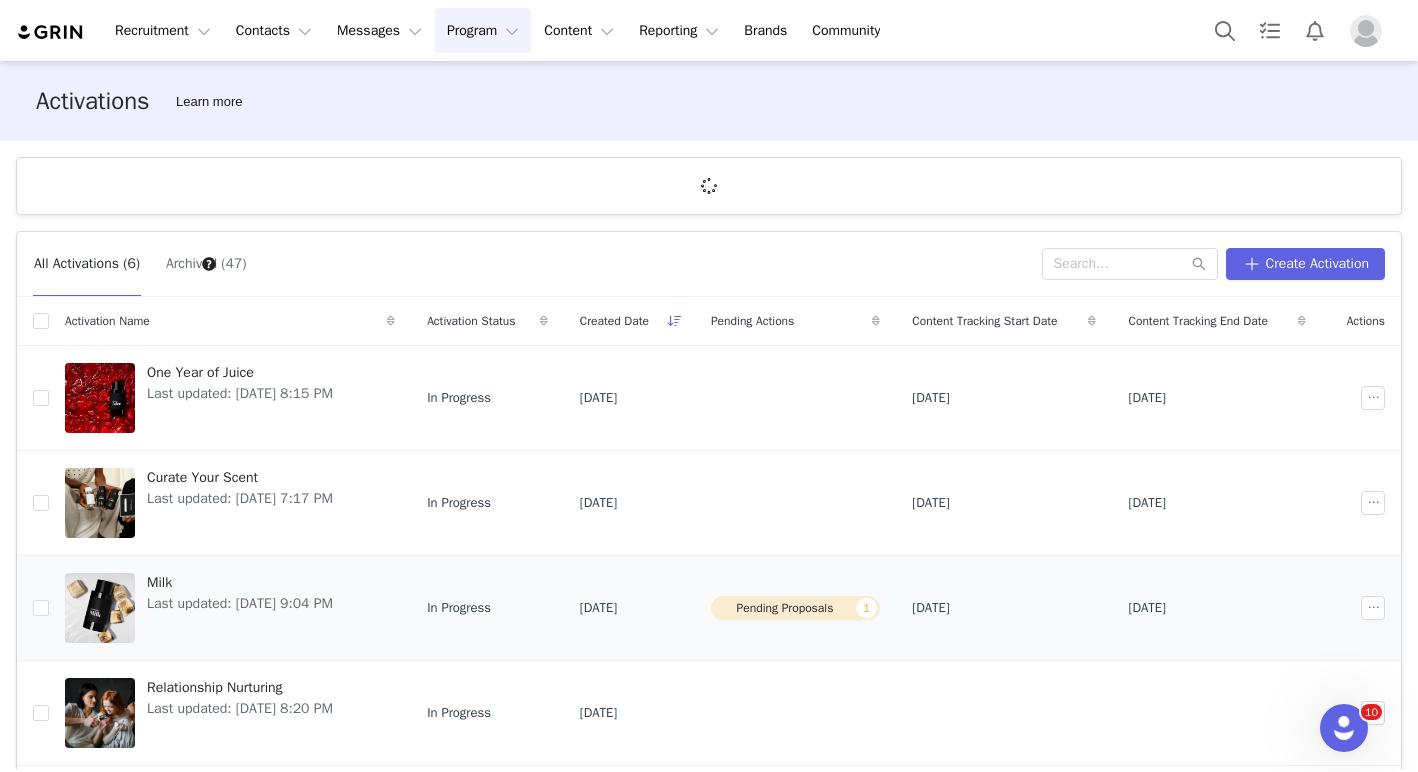 click on "In Progress" at bounding box center (459, 608) 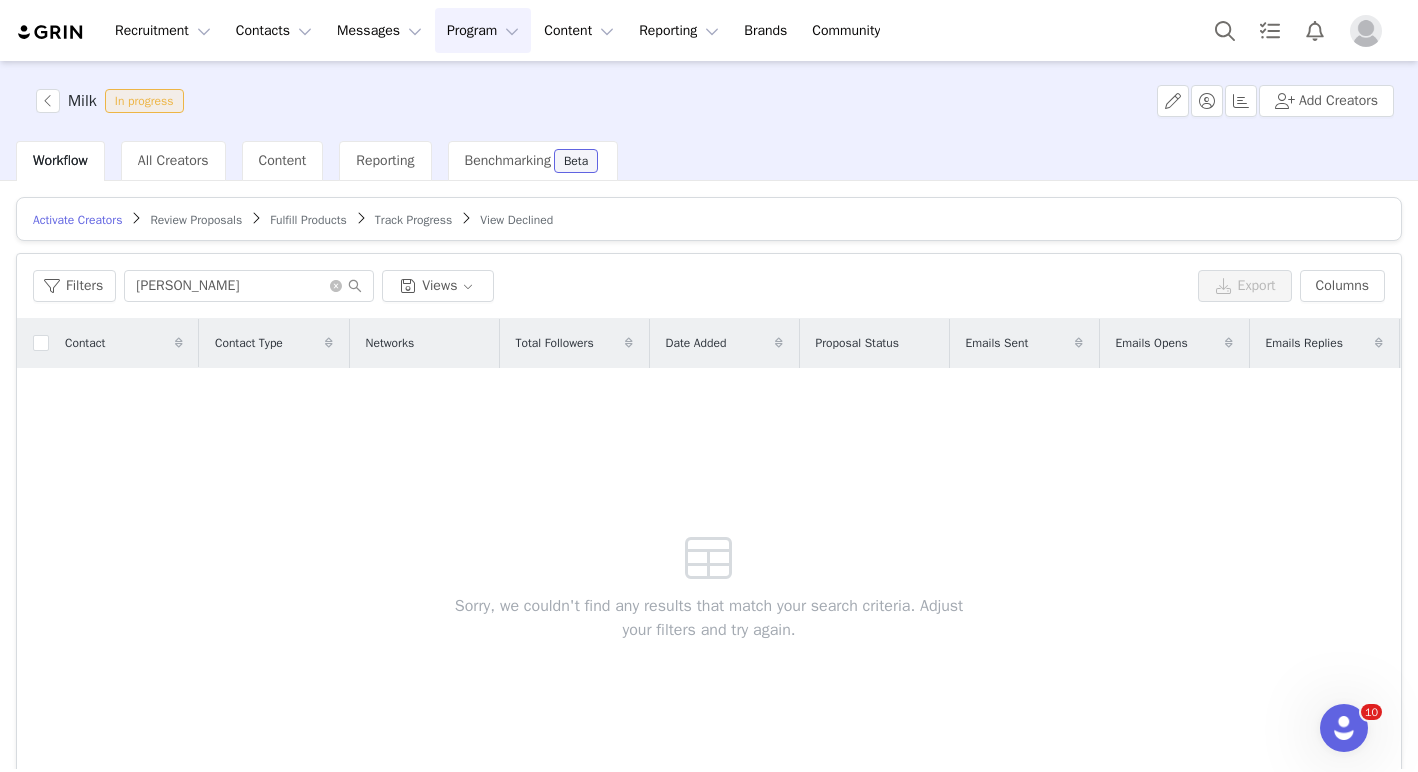 click on "Activate Creators Review Proposals Fulfill Products Track Progress View Declined" at bounding box center [709, 219] 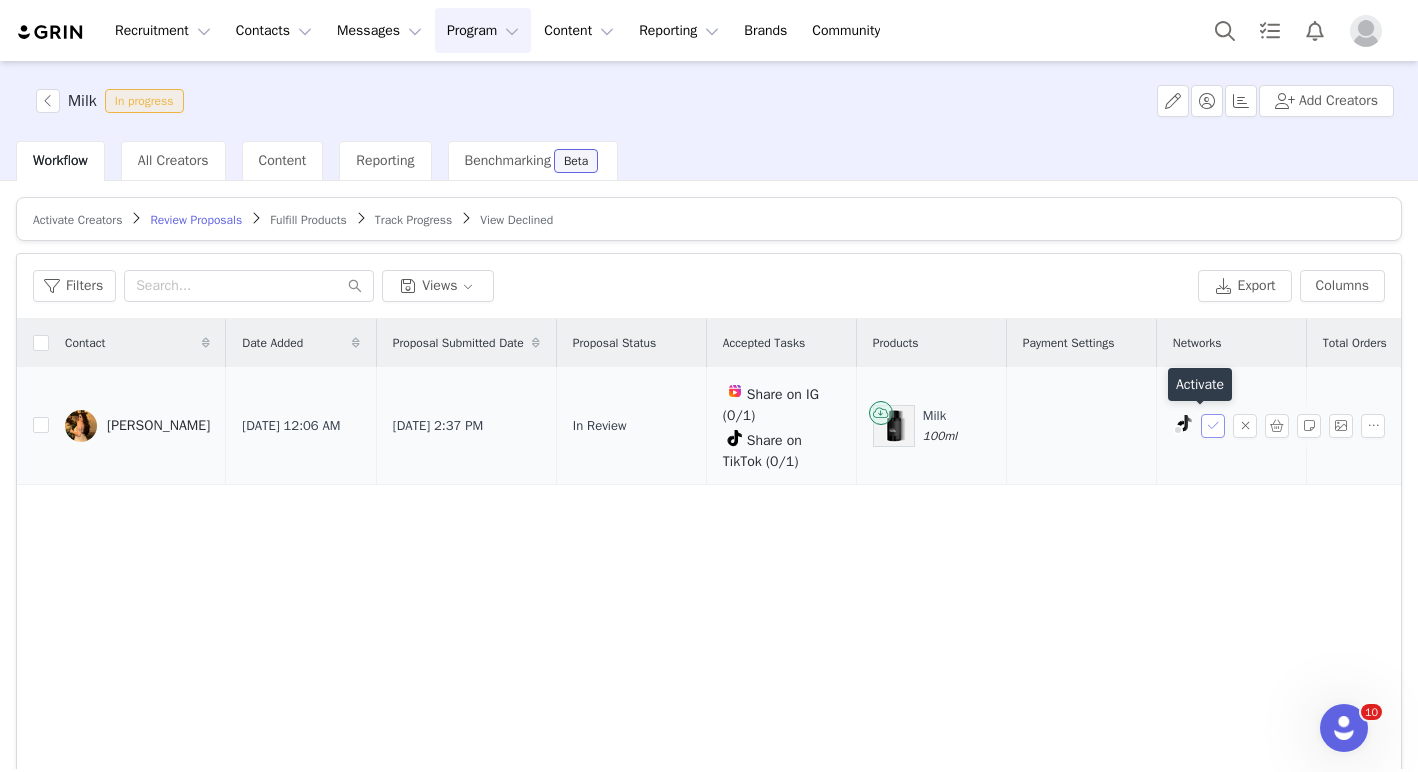 click at bounding box center (1213, 426) 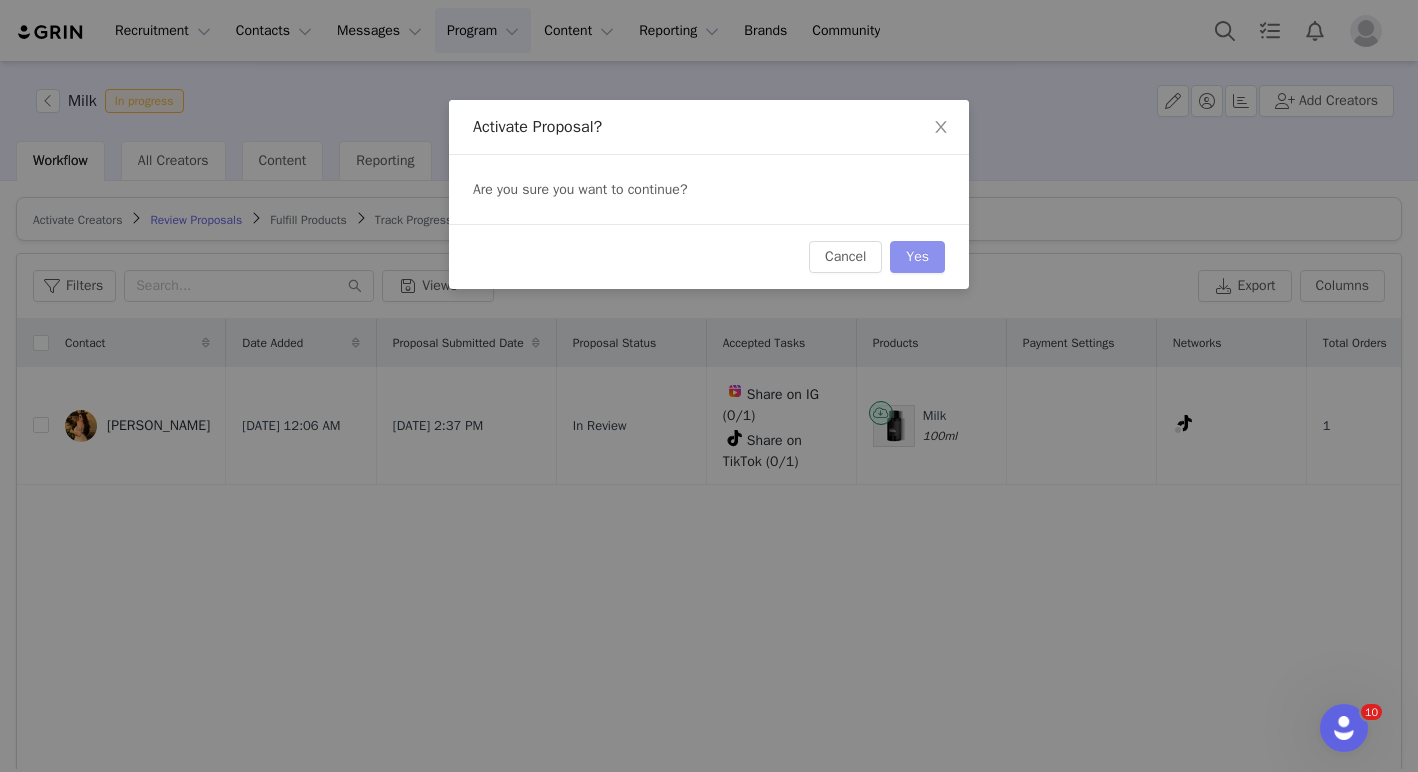 click on "Yes" at bounding box center (917, 257) 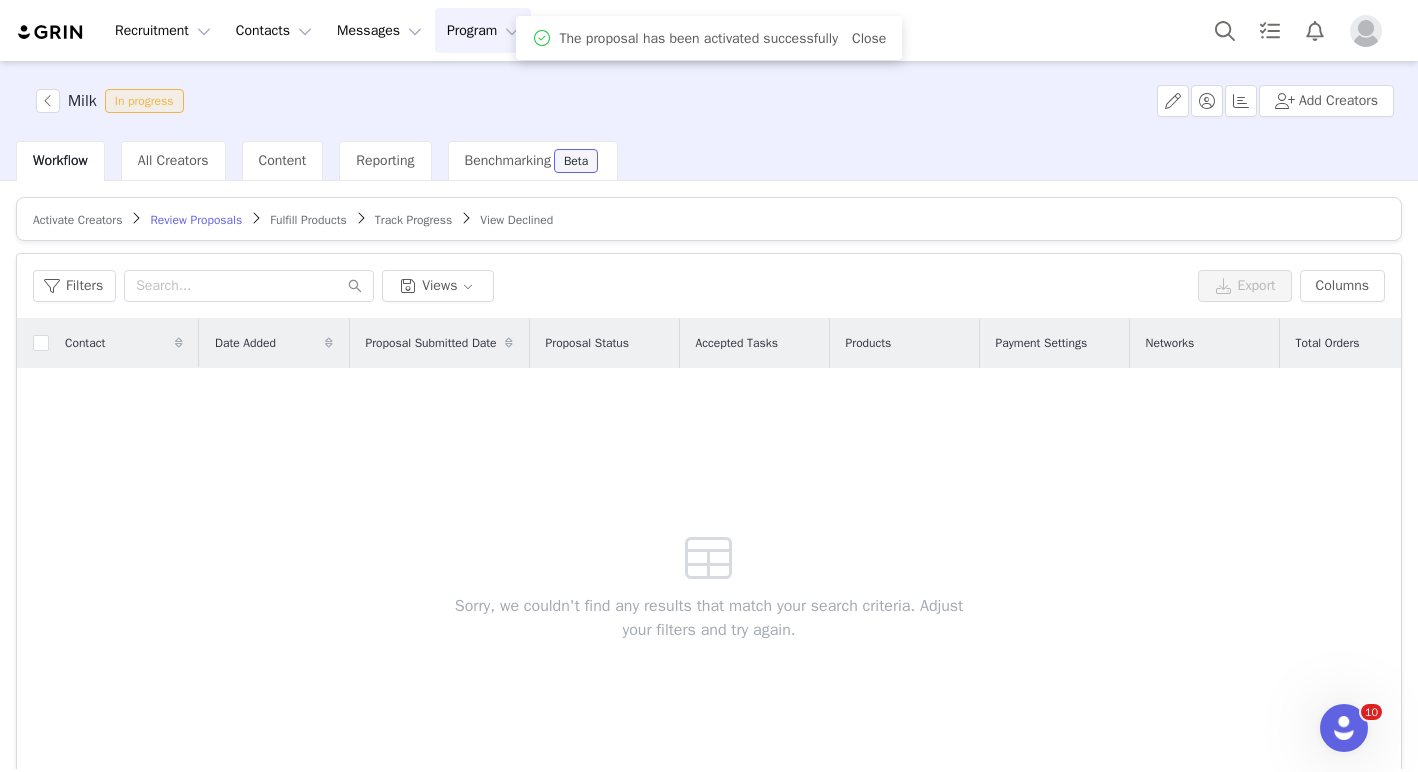 click on "Fulfill Products" at bounding box center [308, 220] 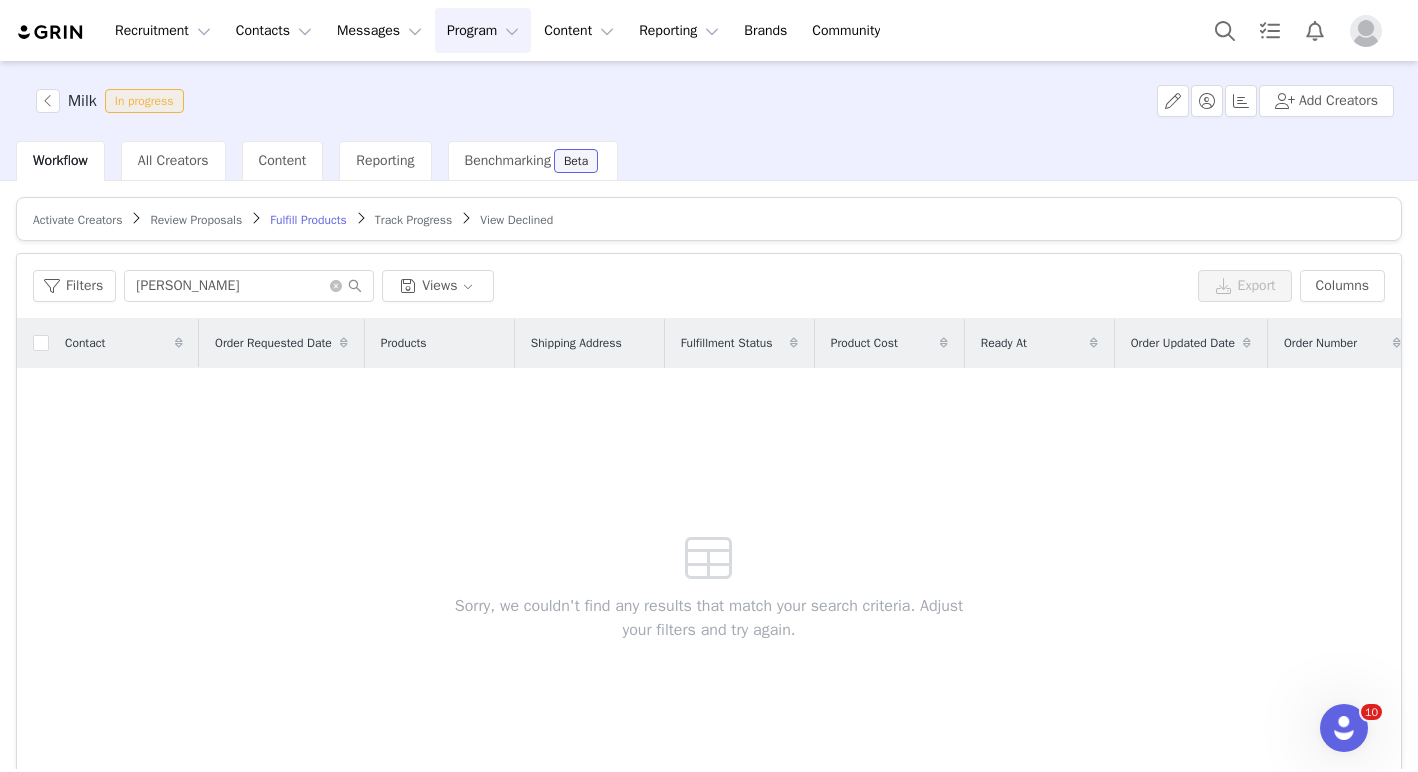 click on "Track Progress" at bounding box center [413, 220] 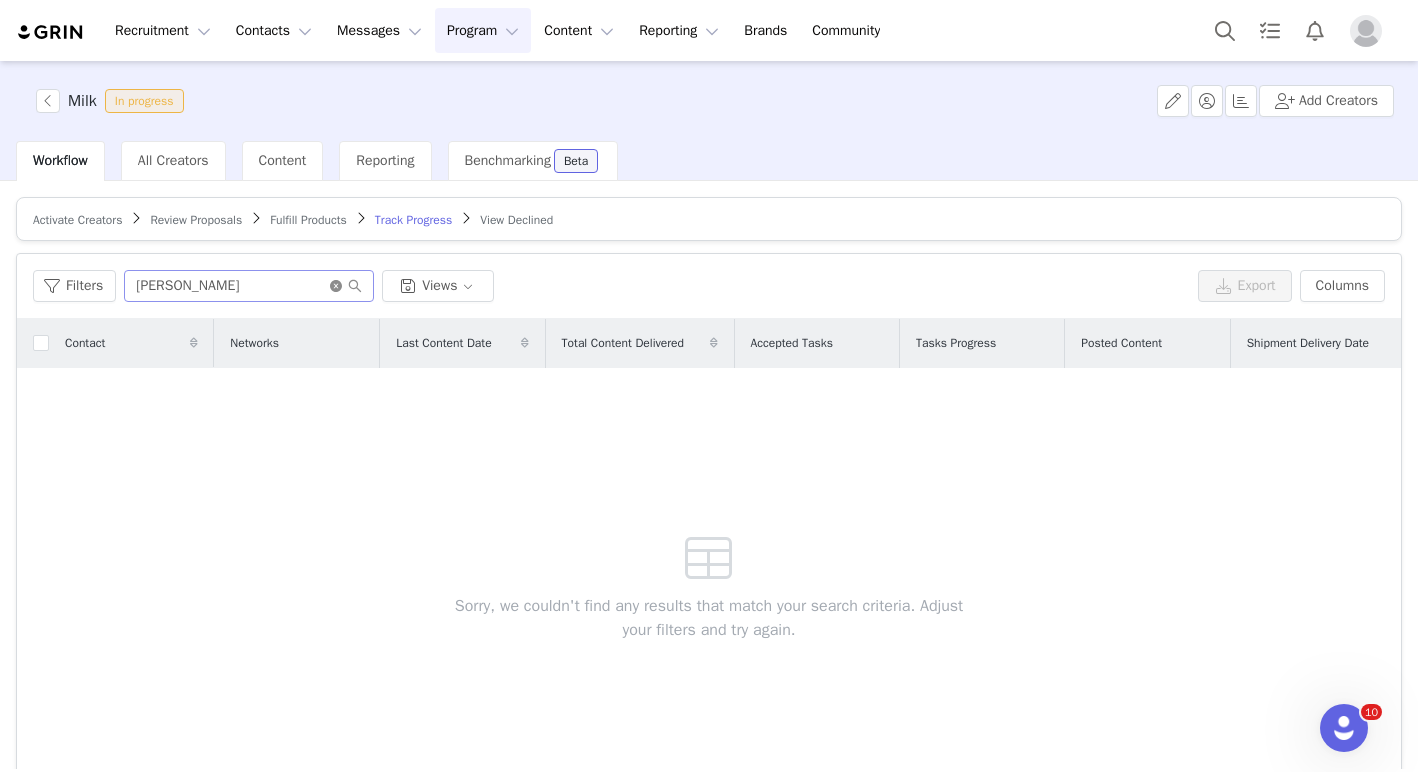 click 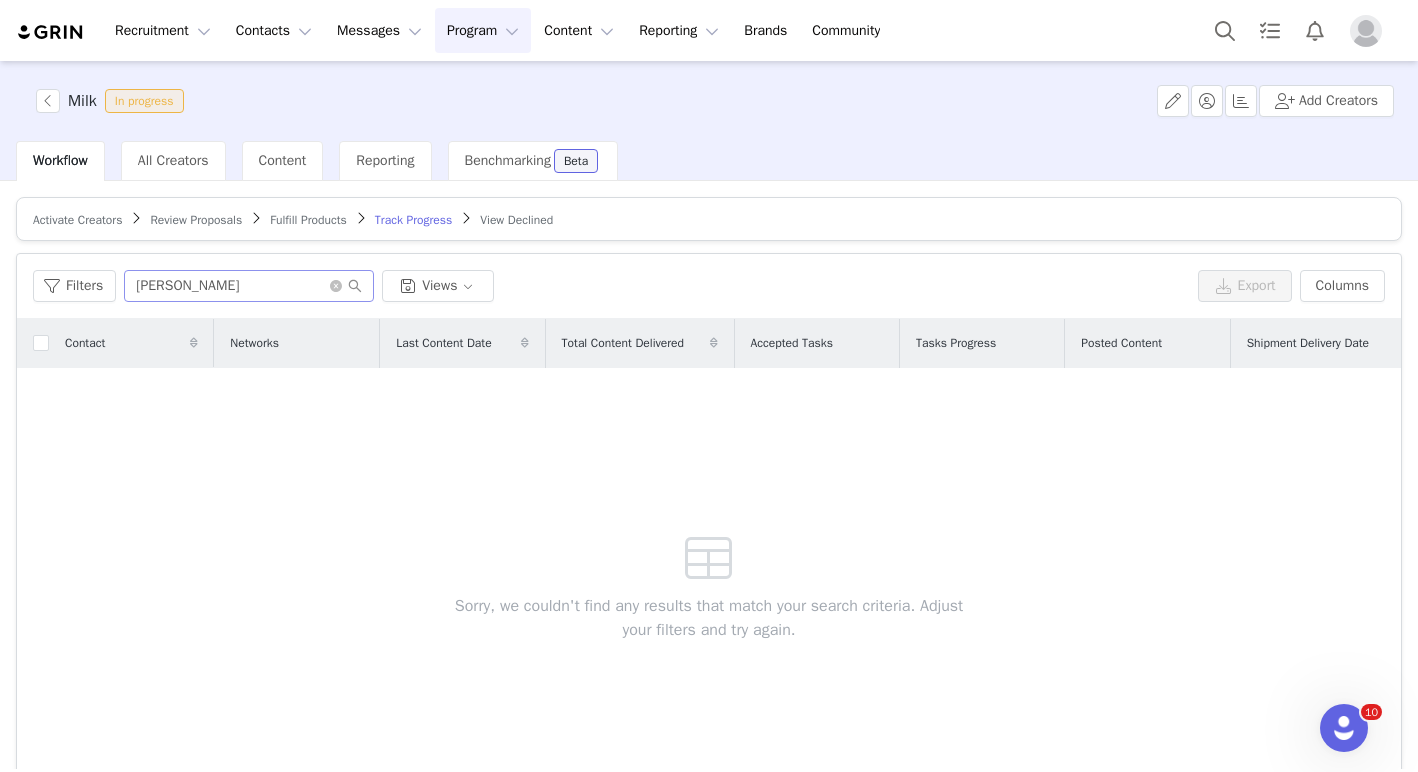 type 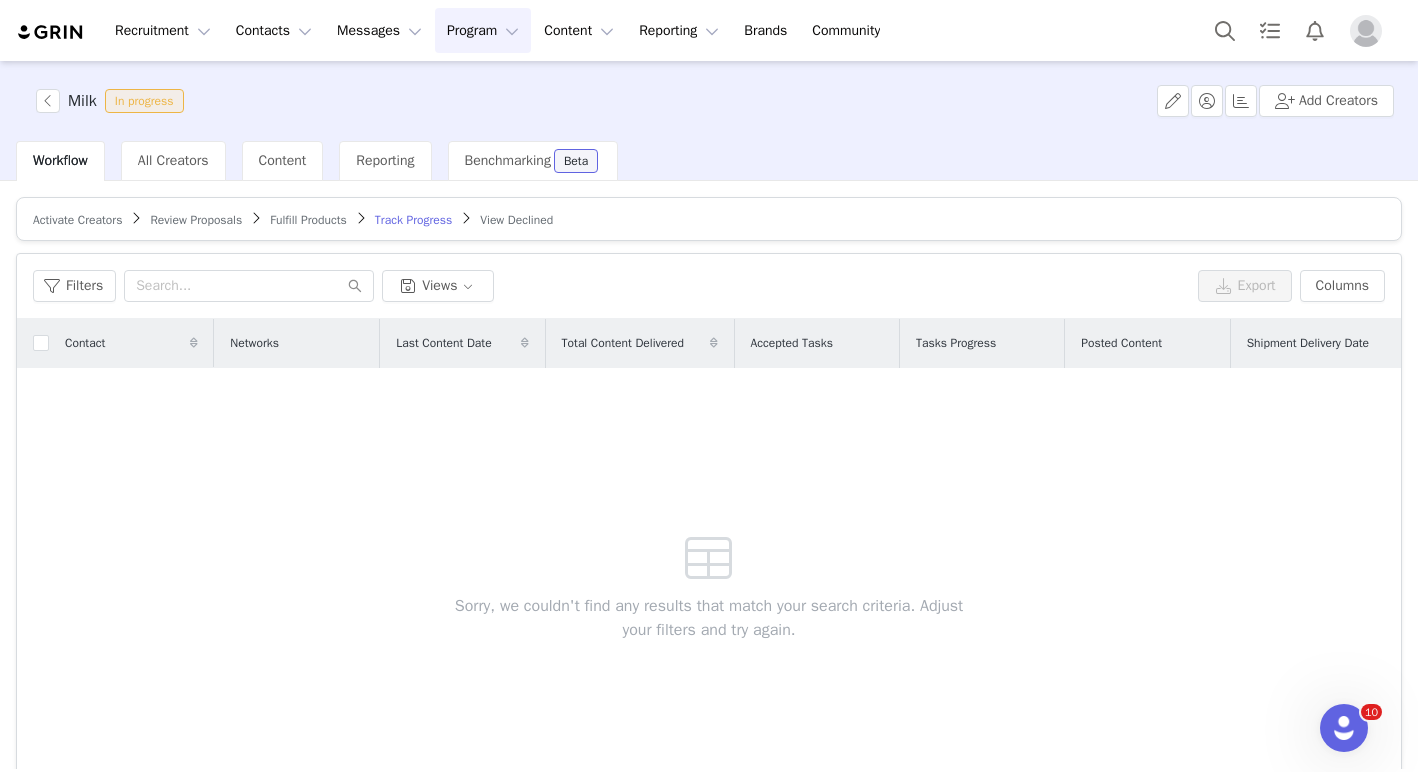 click on "Fulfill Products" at bounding box center [308, 220] 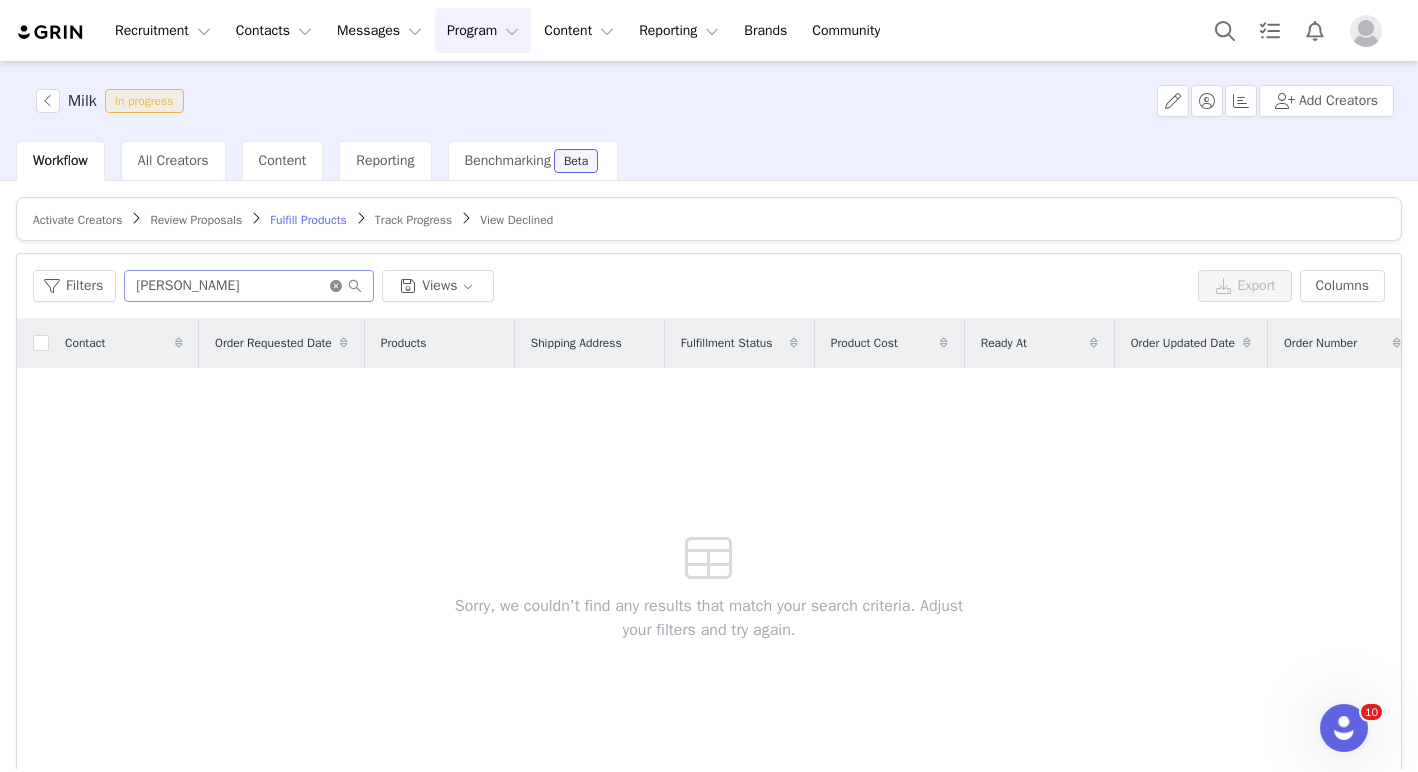 click 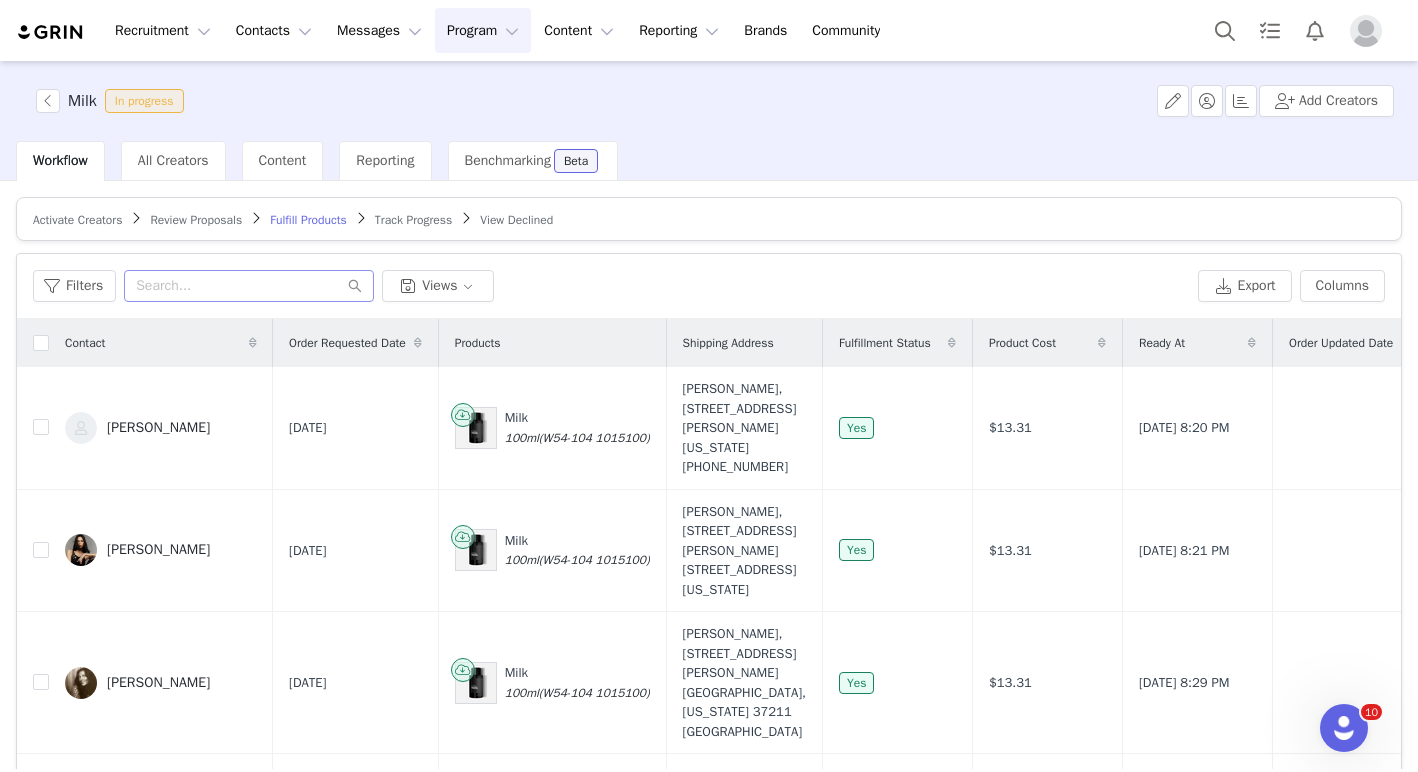 scroll, scrollTop: 3025, scrollLeft: 0, axis: vertical 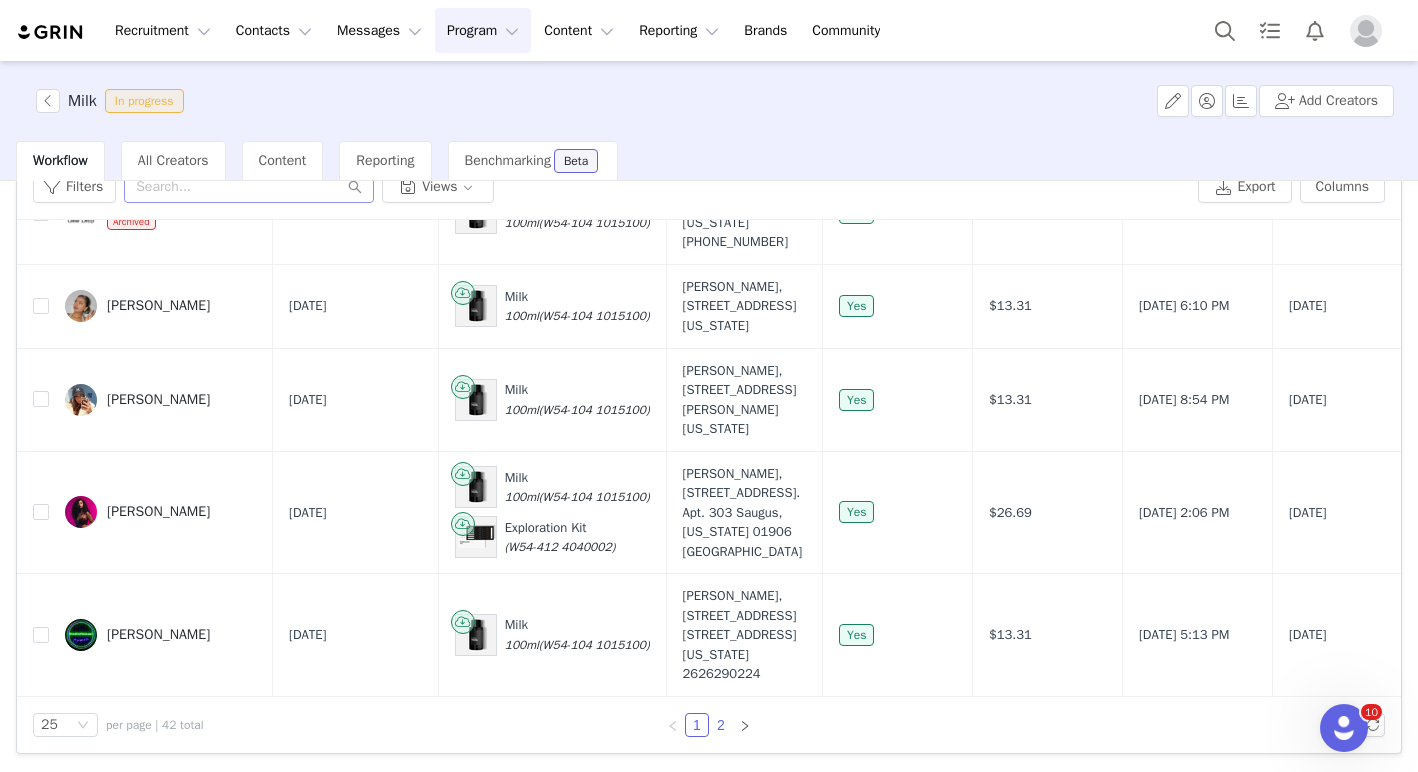 click on "2" at bounding box center [721, 725] 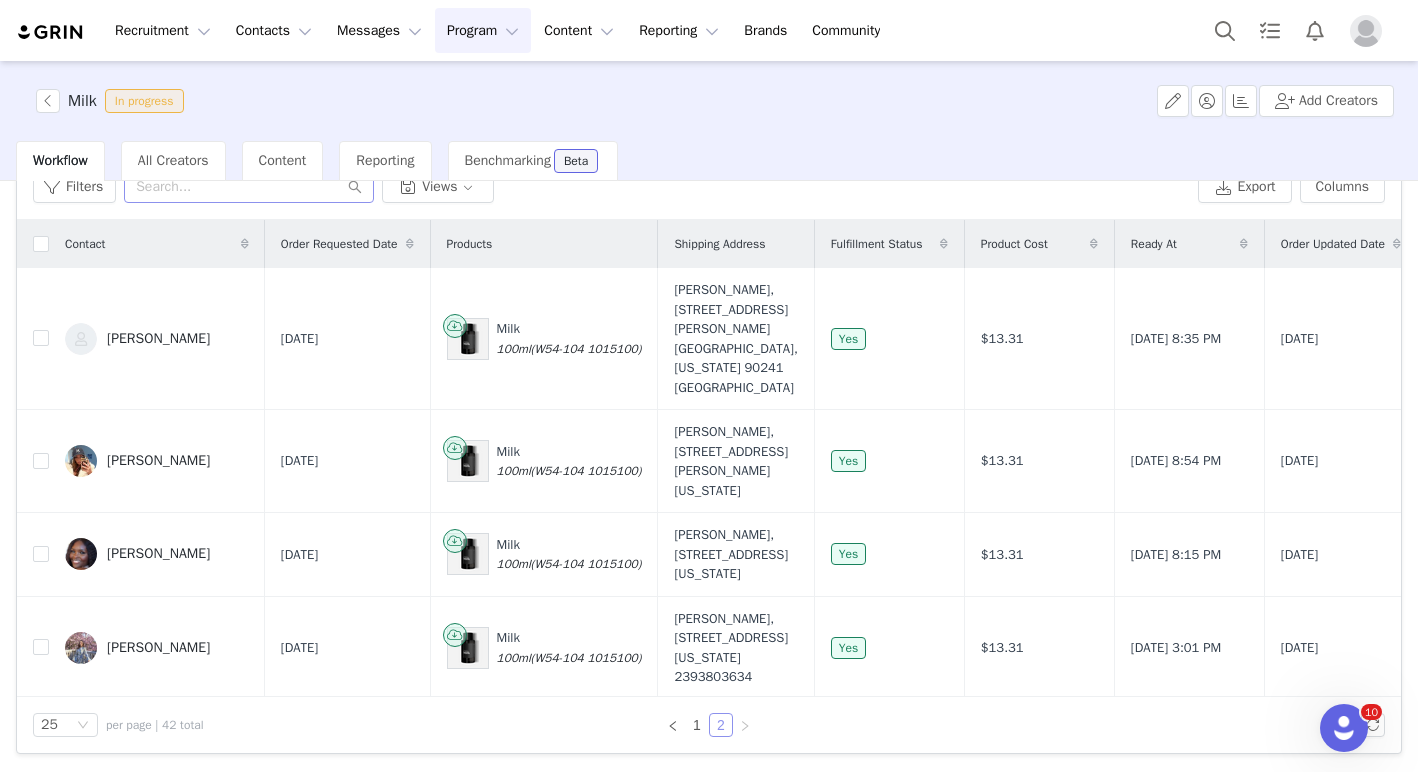 scroll, scrollTop: 1923, scrollLeft: 0, axis: vertical 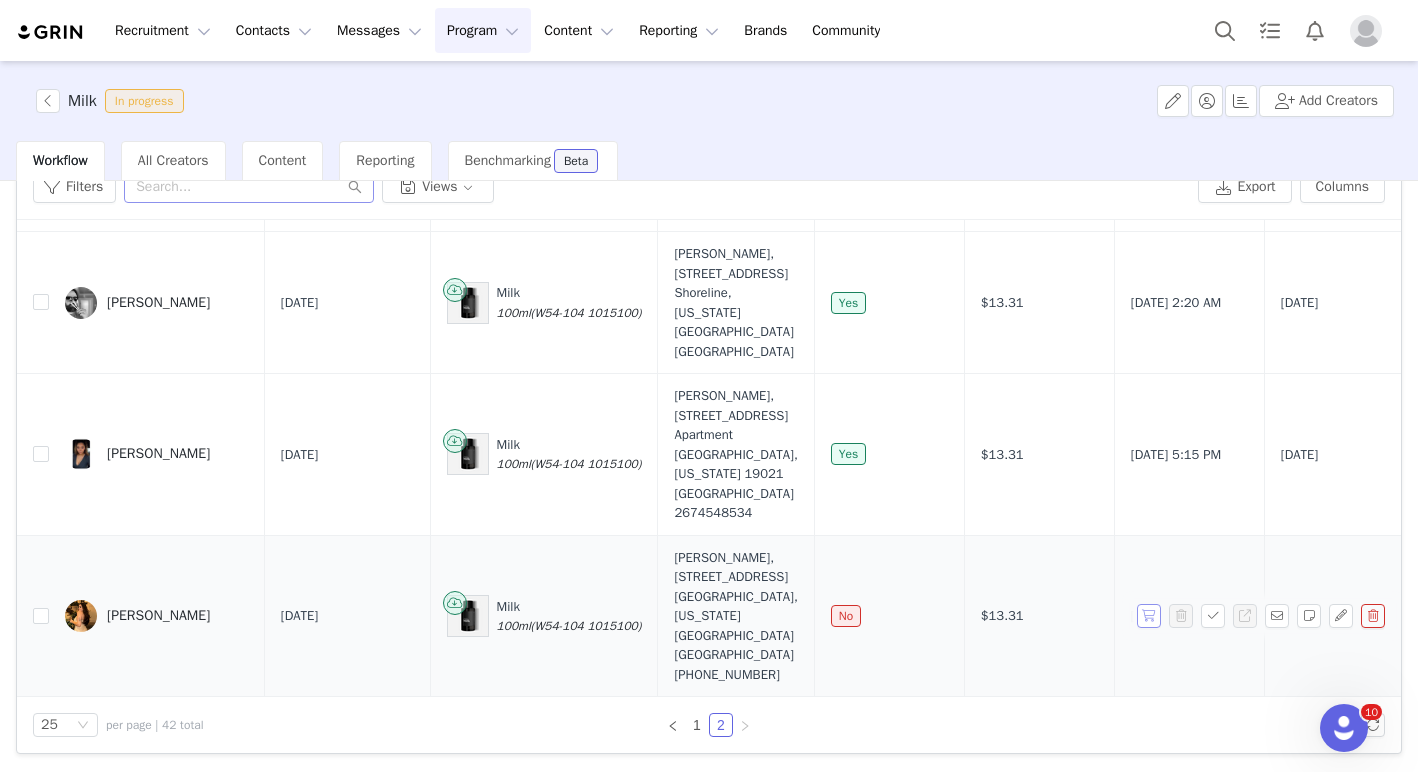 click at bounding box center [1149, 616] 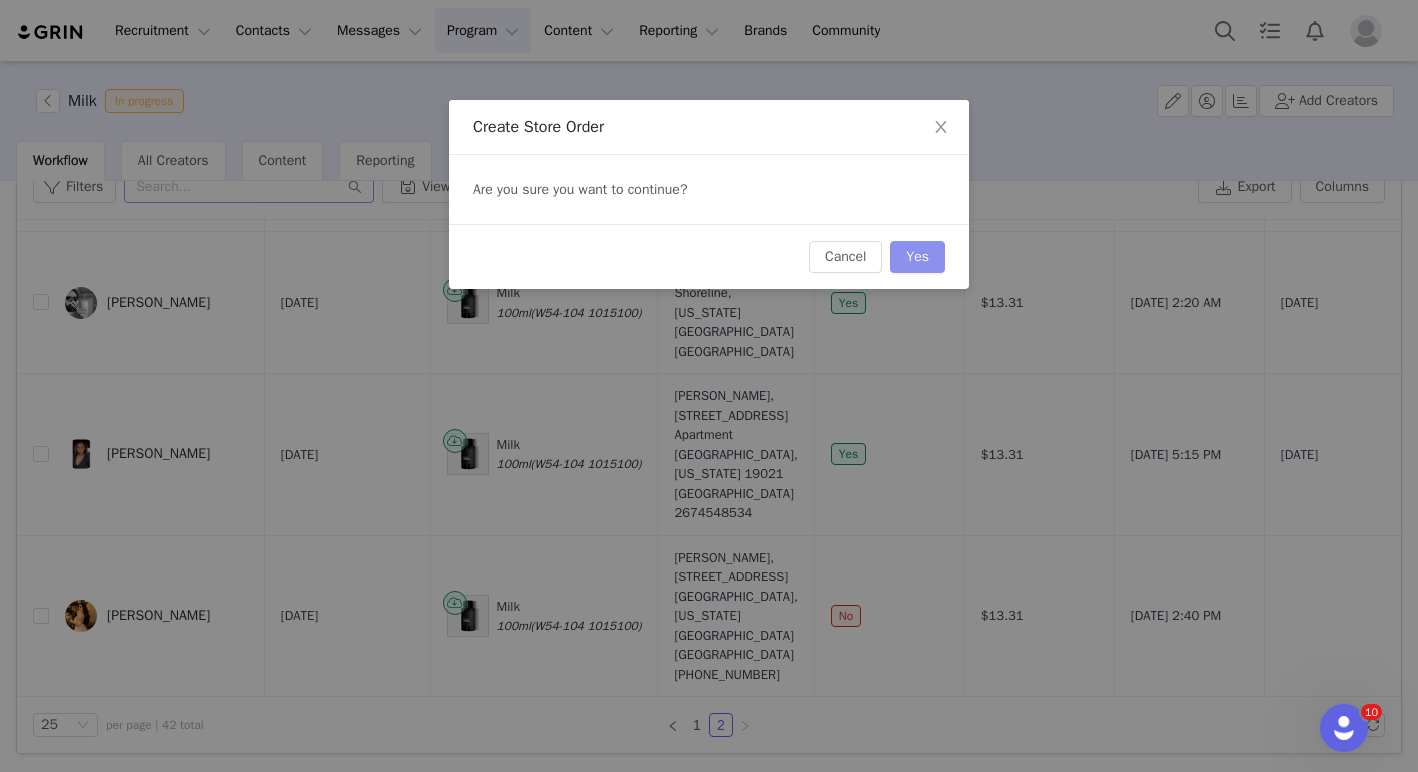 click on "Yes" at bounding box center [917, 257] 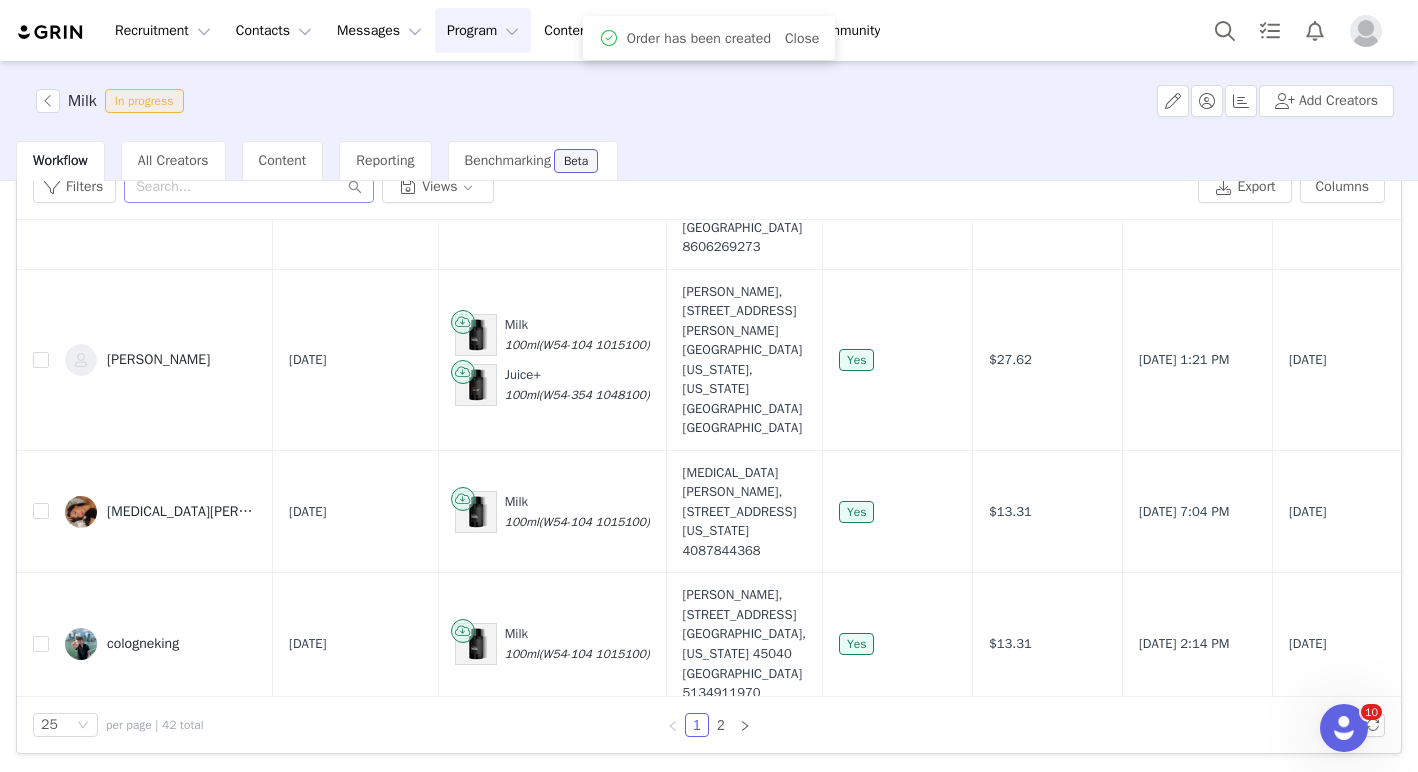 scroll, scrollTop: 2060, scrollLeft: 0, axis: vertical 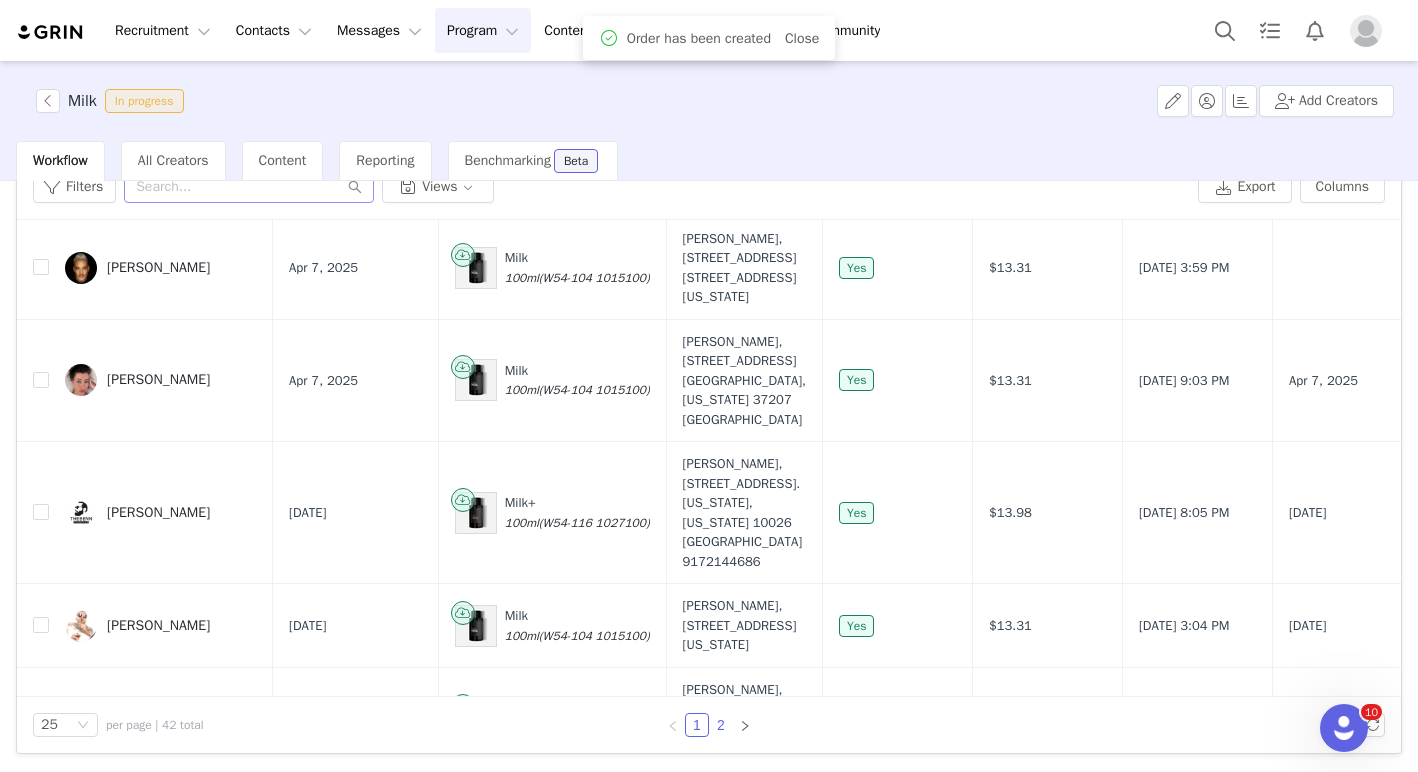 click on "2" at bounding box center [721, 725] 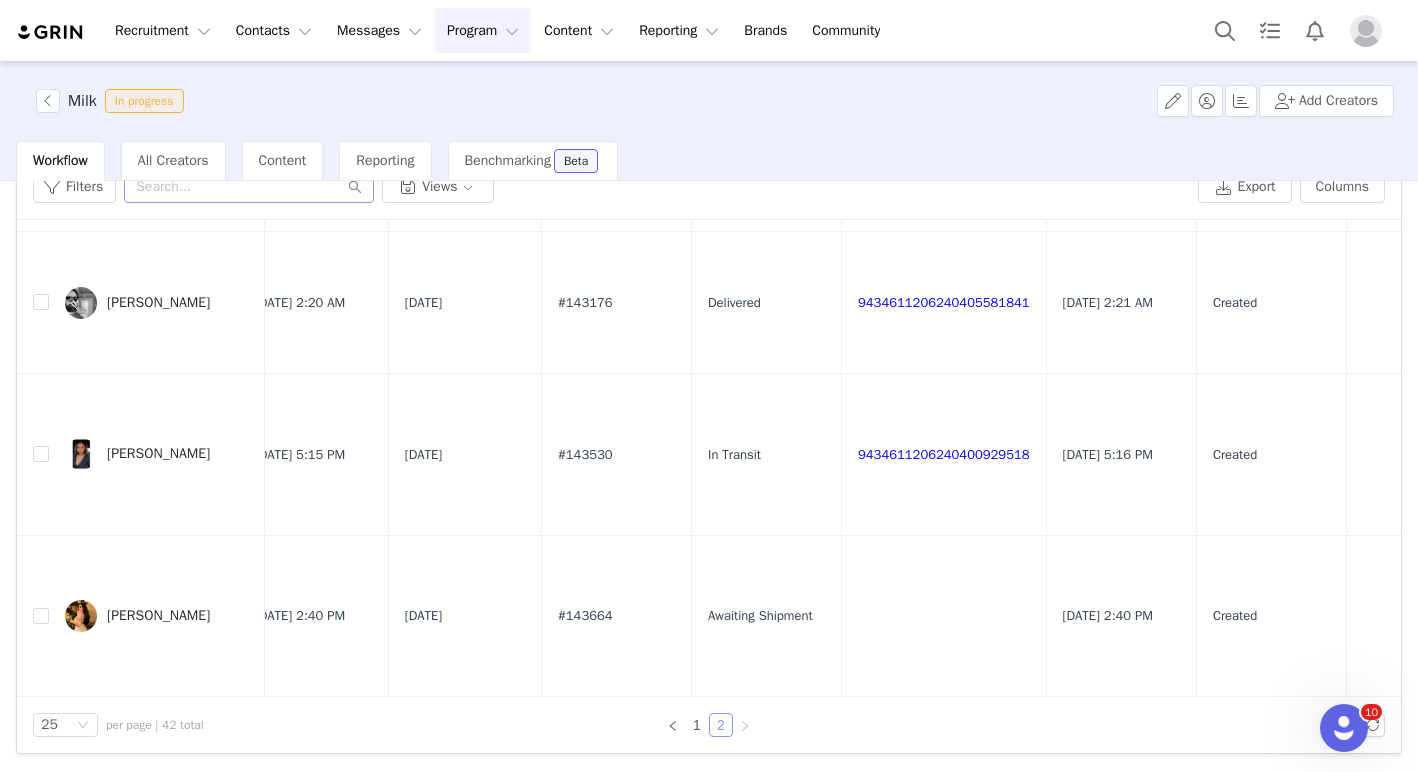 scroll, scrollTop: 1923, scrollLeft: 1055, axis: both 